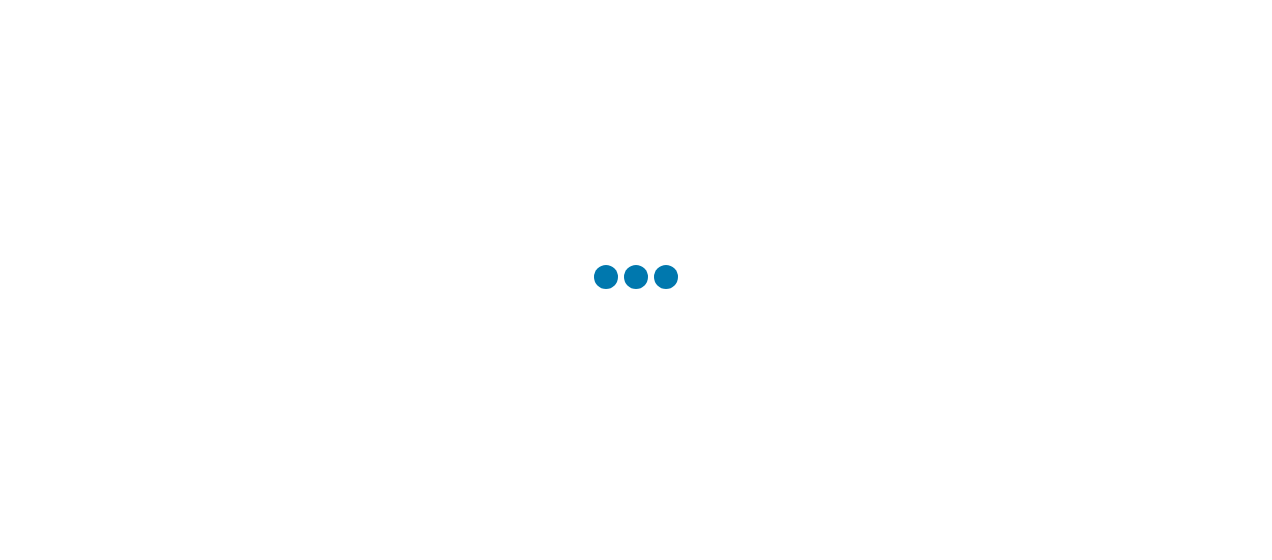 scroll, scrollTop: 0, scrollLeft: 0, axis: both 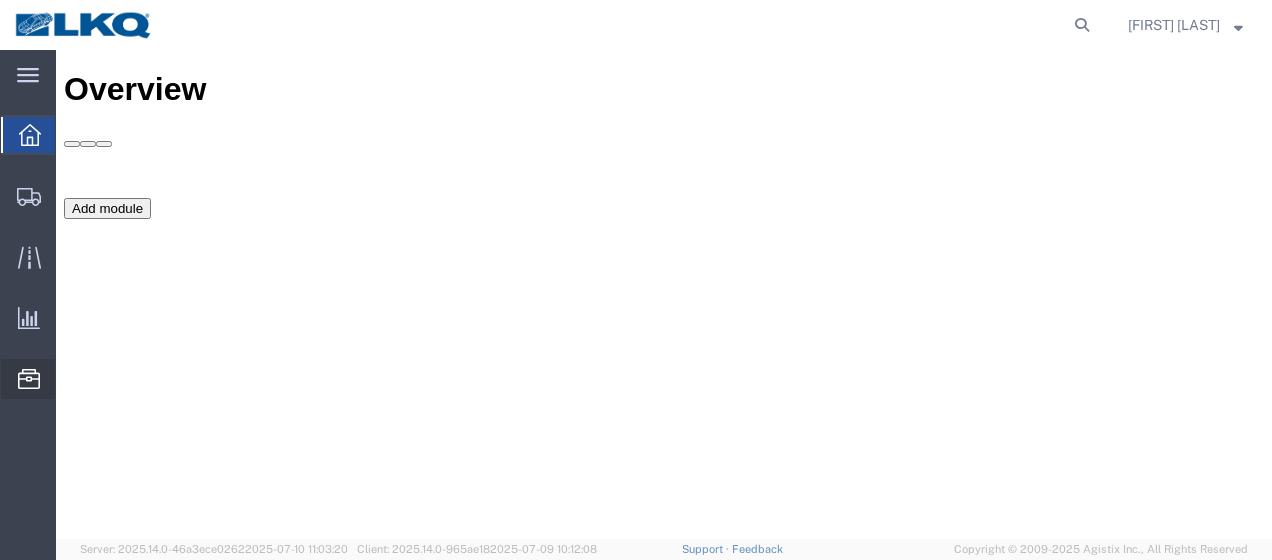 click on "Location Appointment" 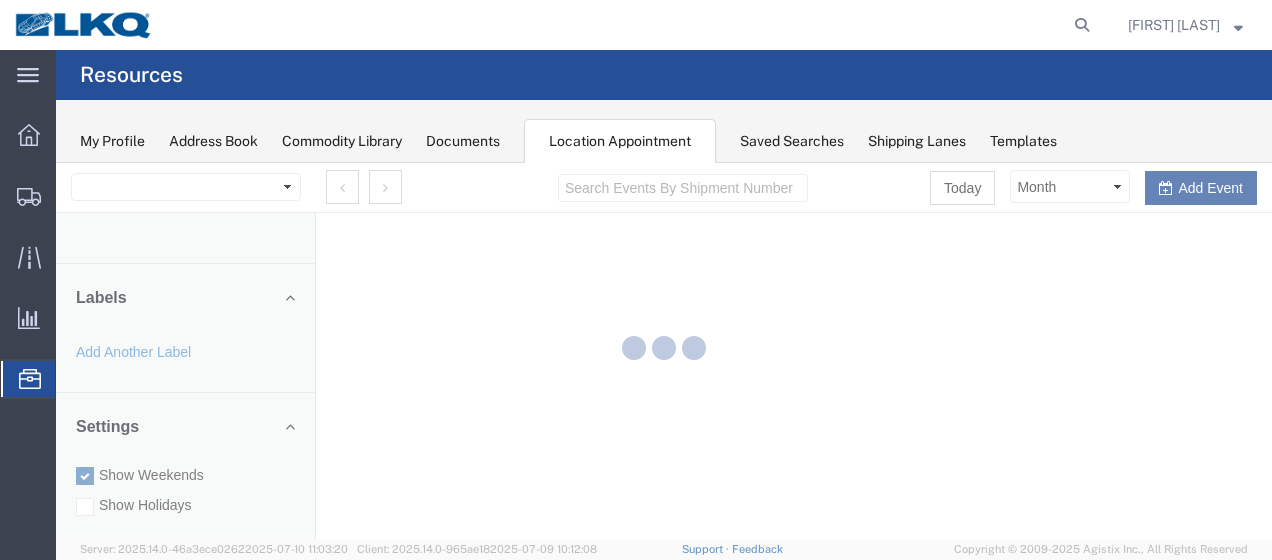 scroll, scrollTop: 0, scrollLeft: 0, axis: both 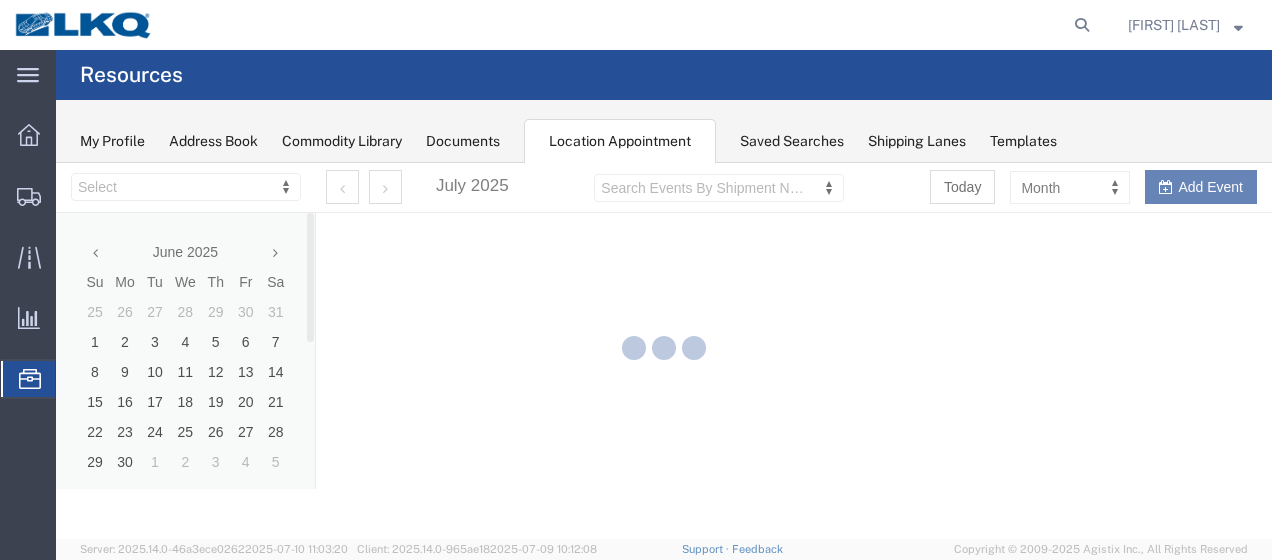 select on "27578" 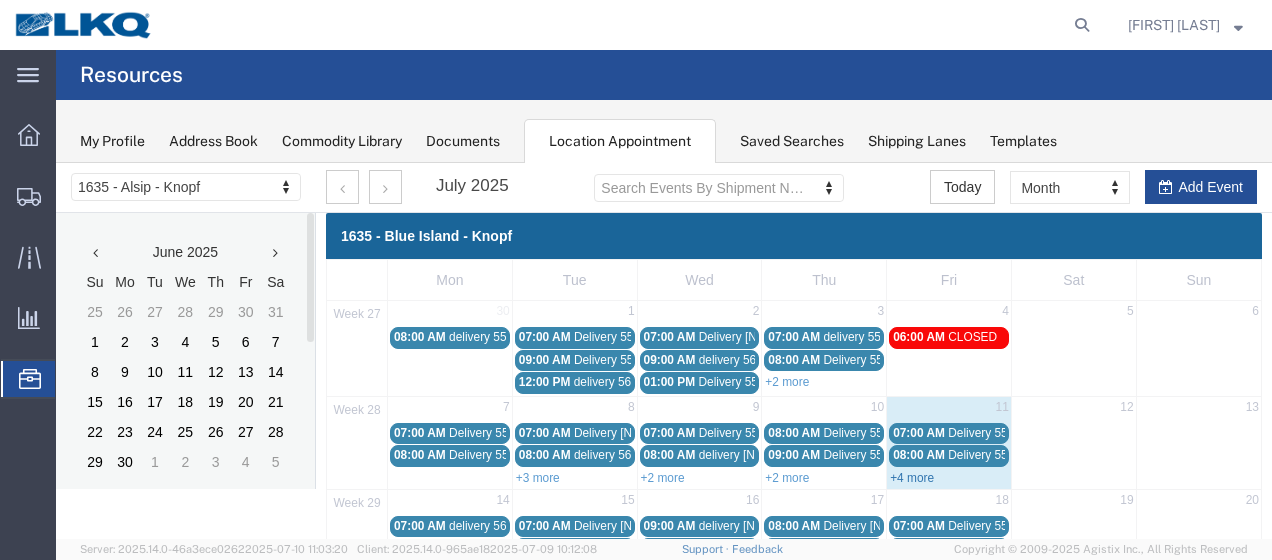click on "+4 more" at bounding box center [912, 478] 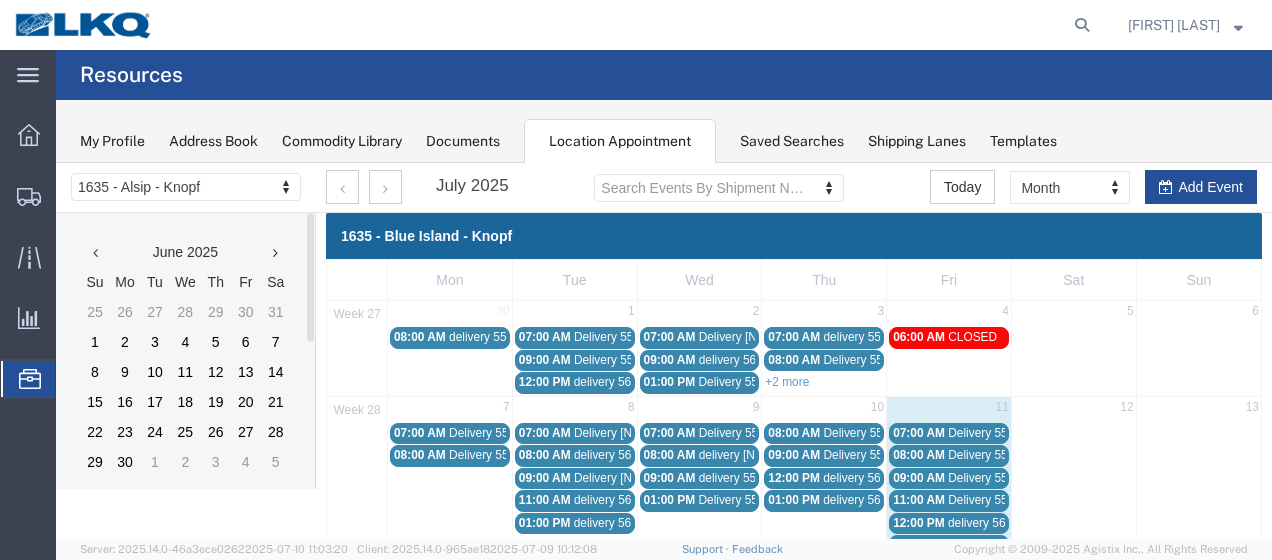 scroll, scrollTop: 100, scrollLeft: 0, axis: vertical 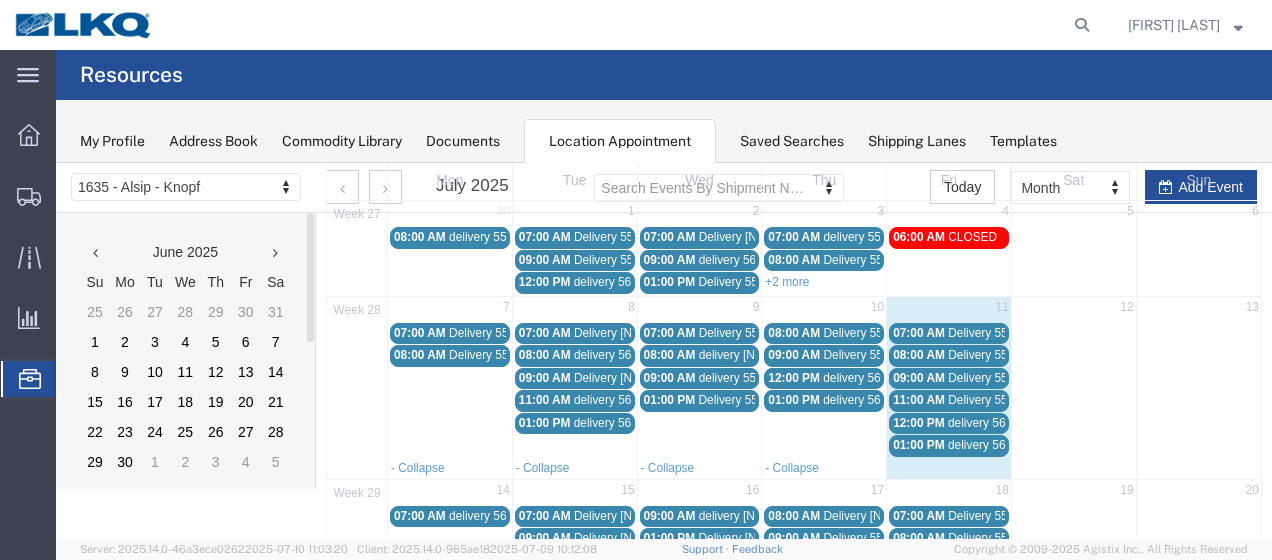 click on "12:00 PM" at bounding box center [919, 423] 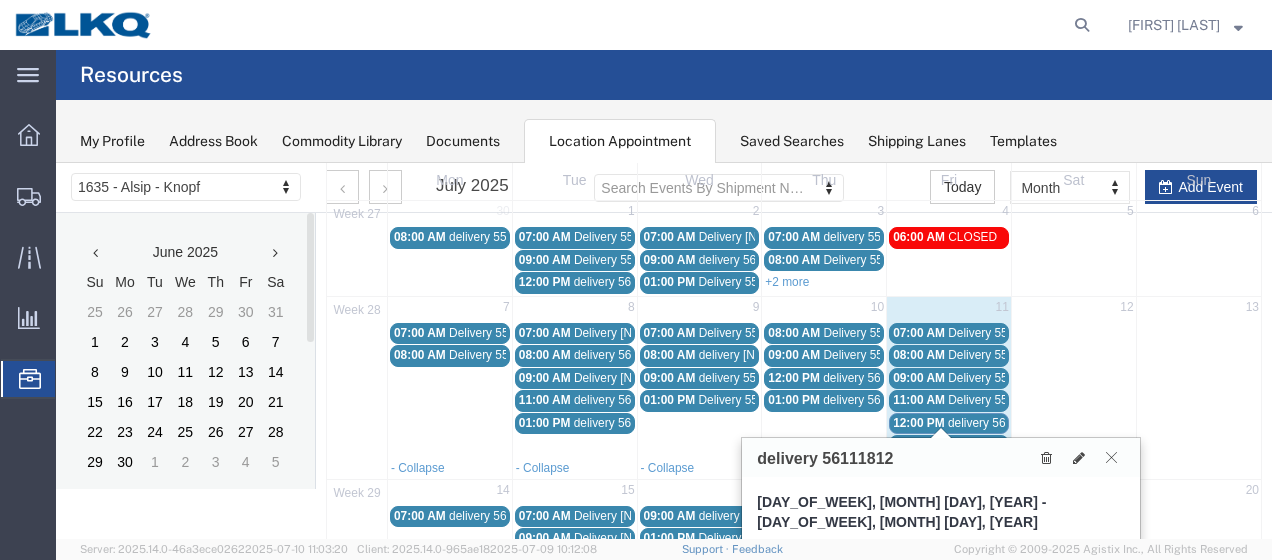 click at bounding box center (1111, 457) 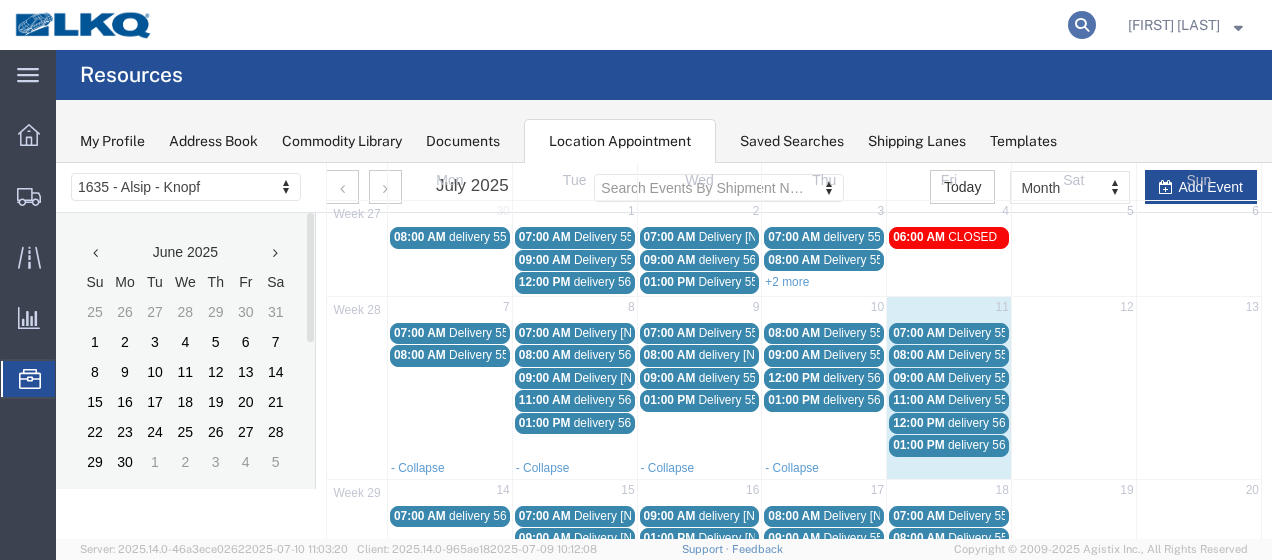 click 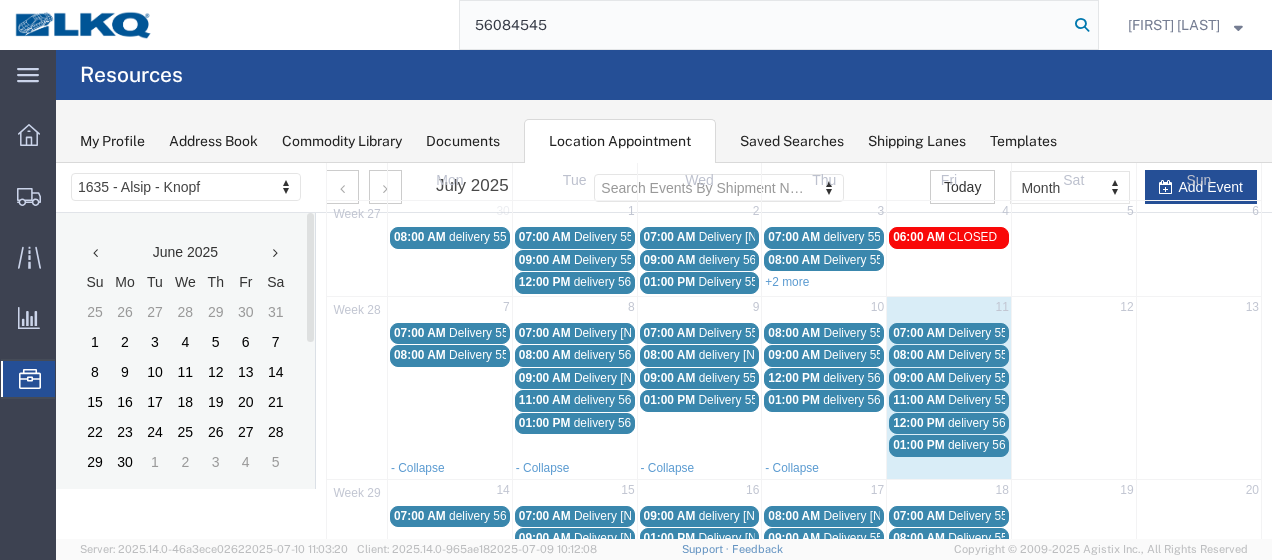 click 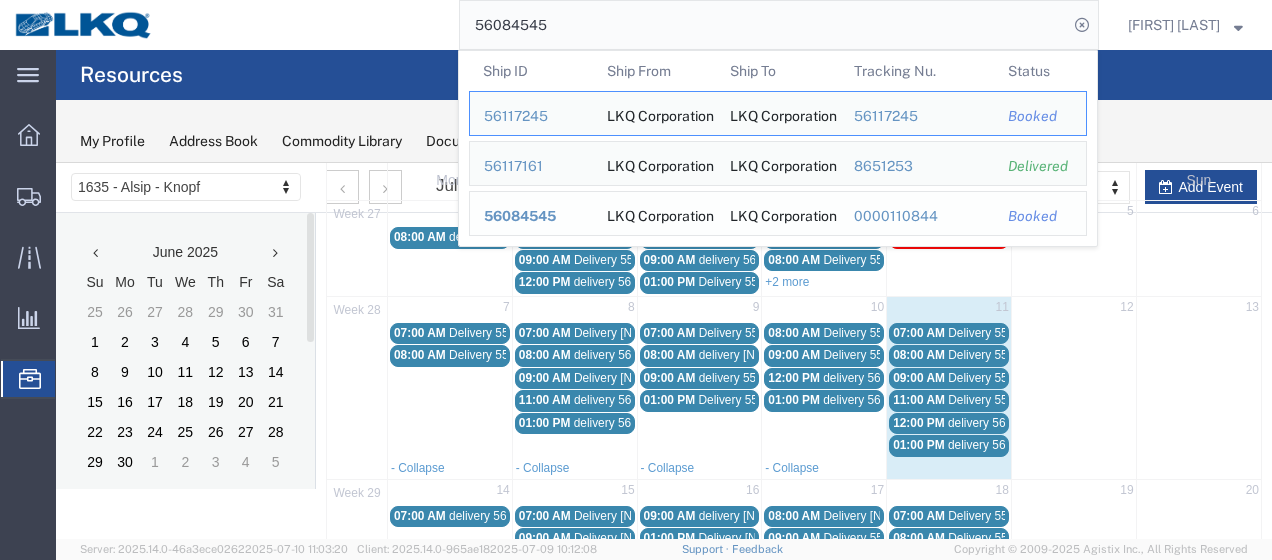 click on "56084545" at bounding box center (531, 216) 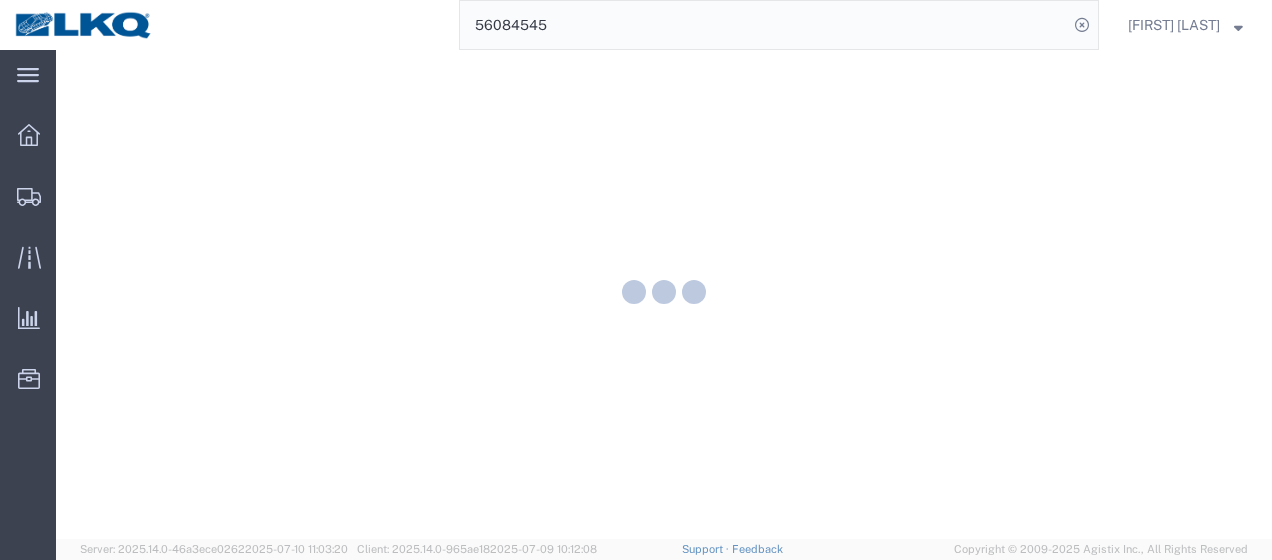 scroll, scrollTop: 0, scrollLeft: 0, axis: both 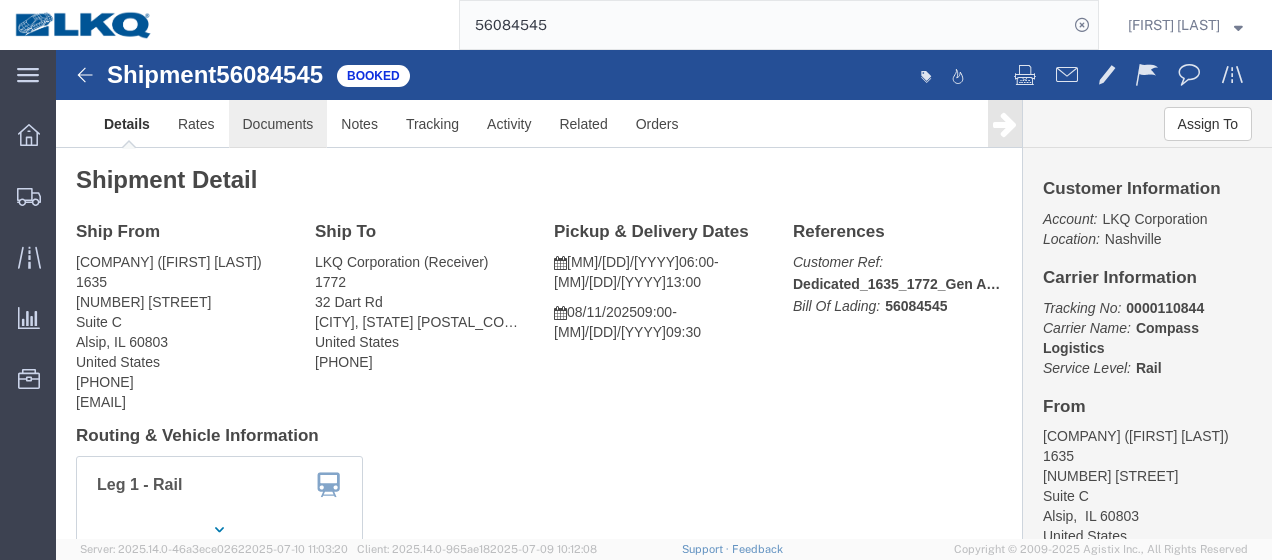 click on "Documents" 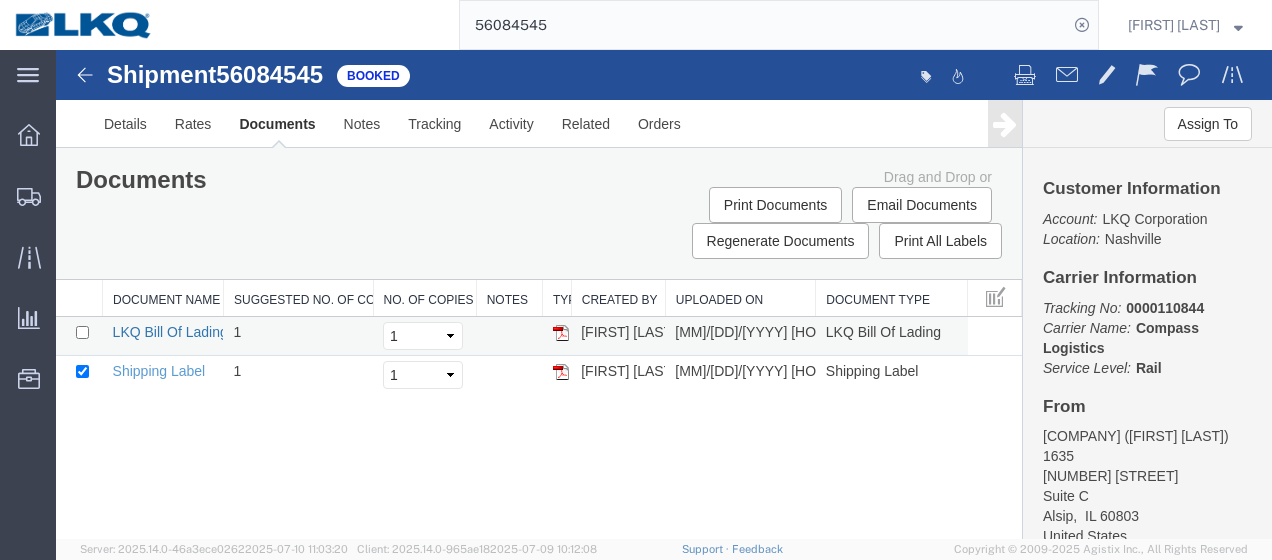 click on "LKQ Bill Of Lading" at bounding box center [170, 332] 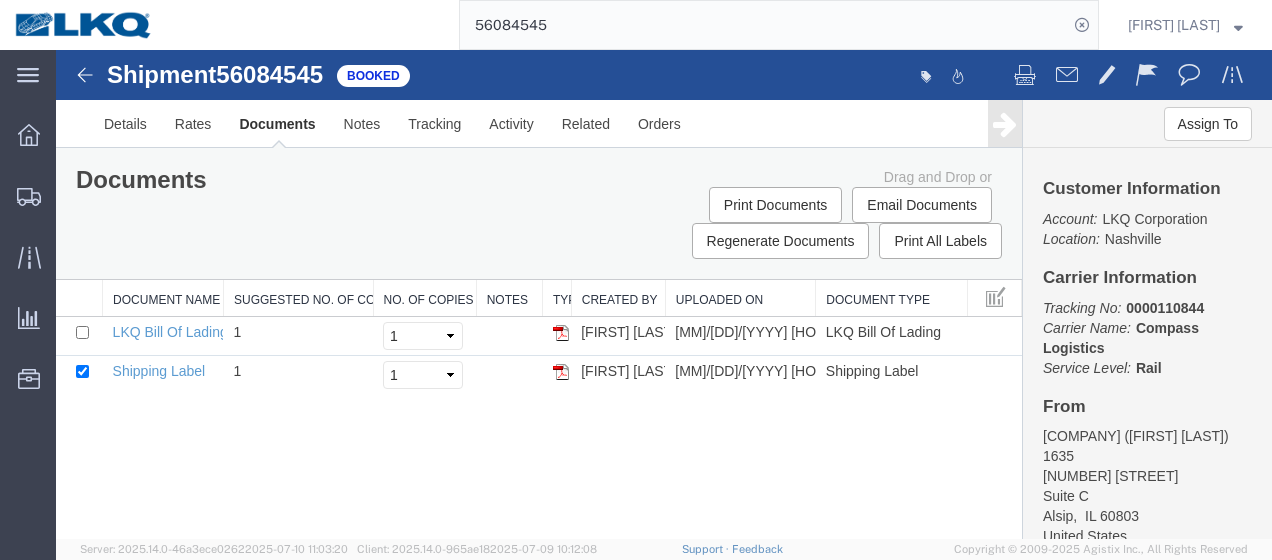 click on "56084545" 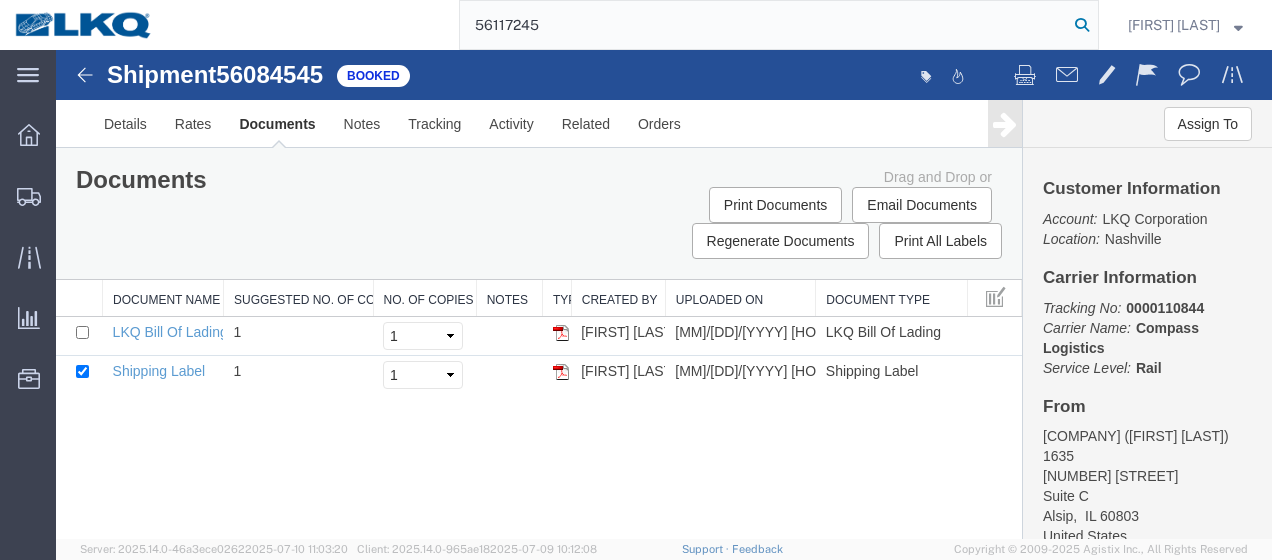 type on "56117245" 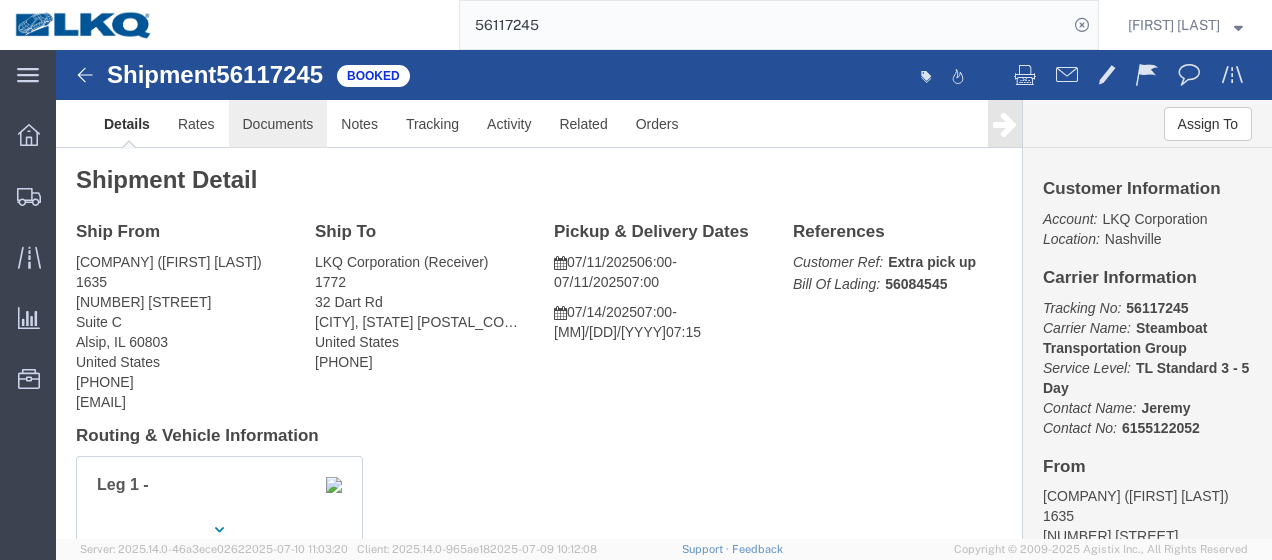 click on "Documents" 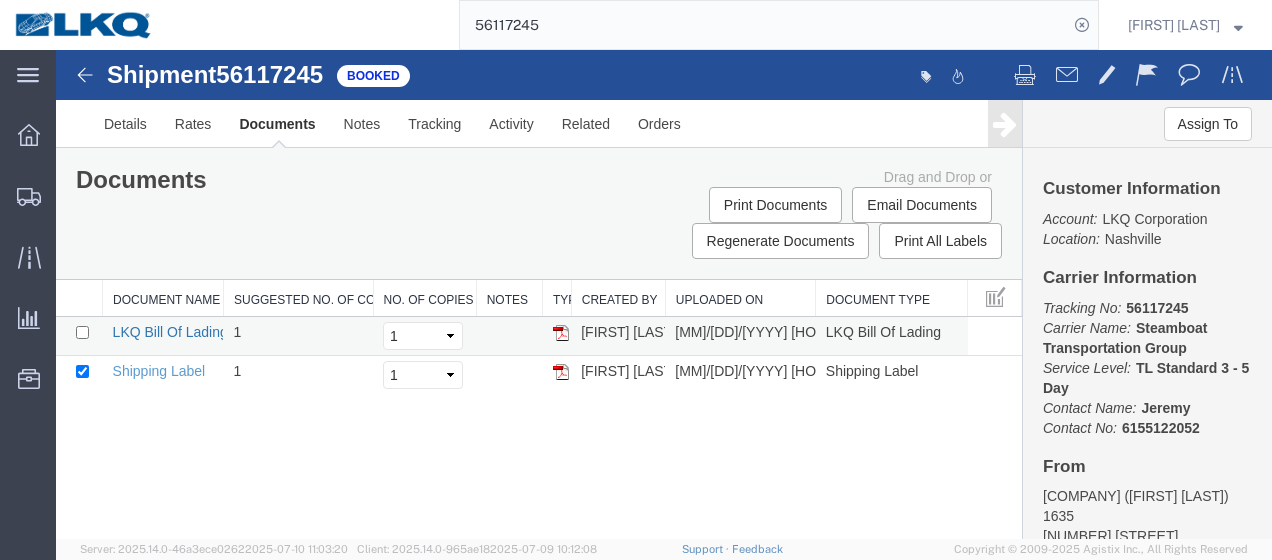 click on "LKQ Bill Of Lading" at bounding box center [170, 332] 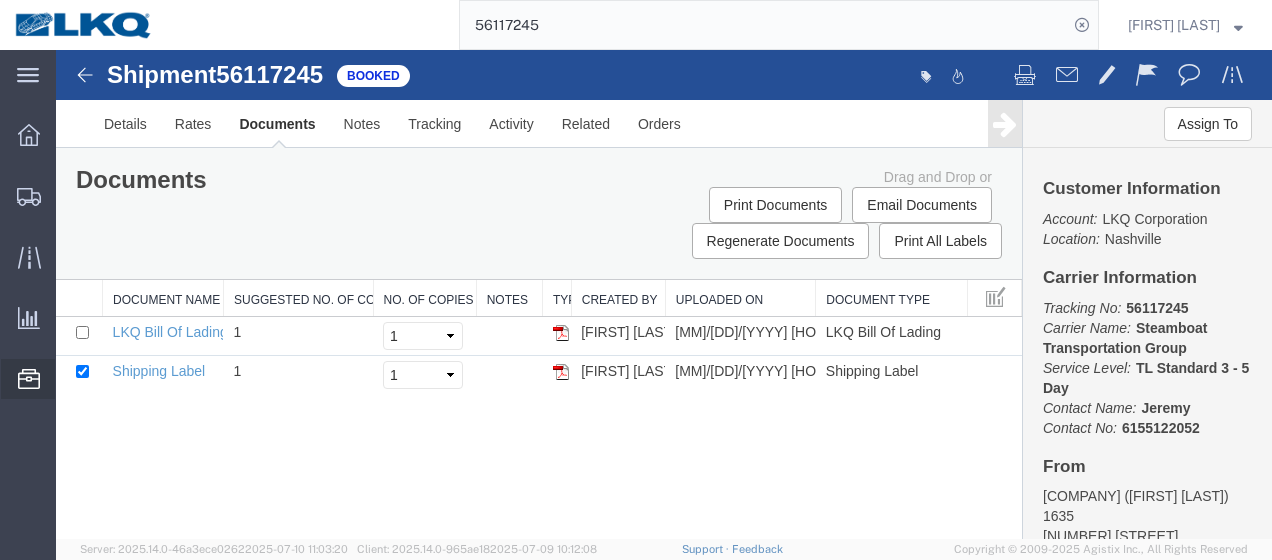click on "Location Appointment" 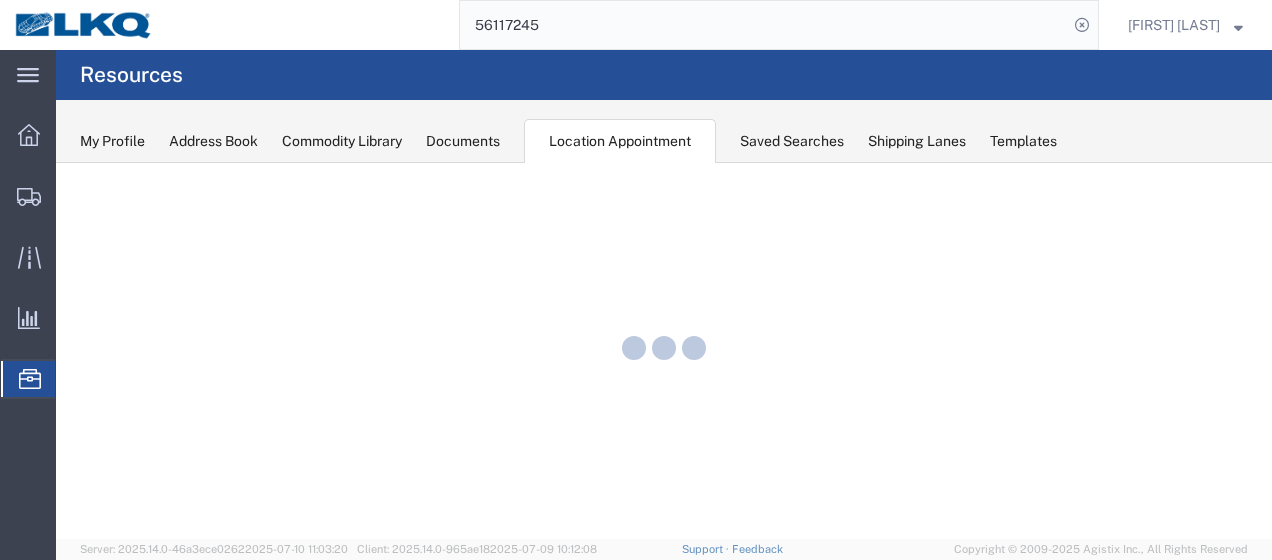 scroll, scrollTop: 0, scrollLeft: 0, axis: both 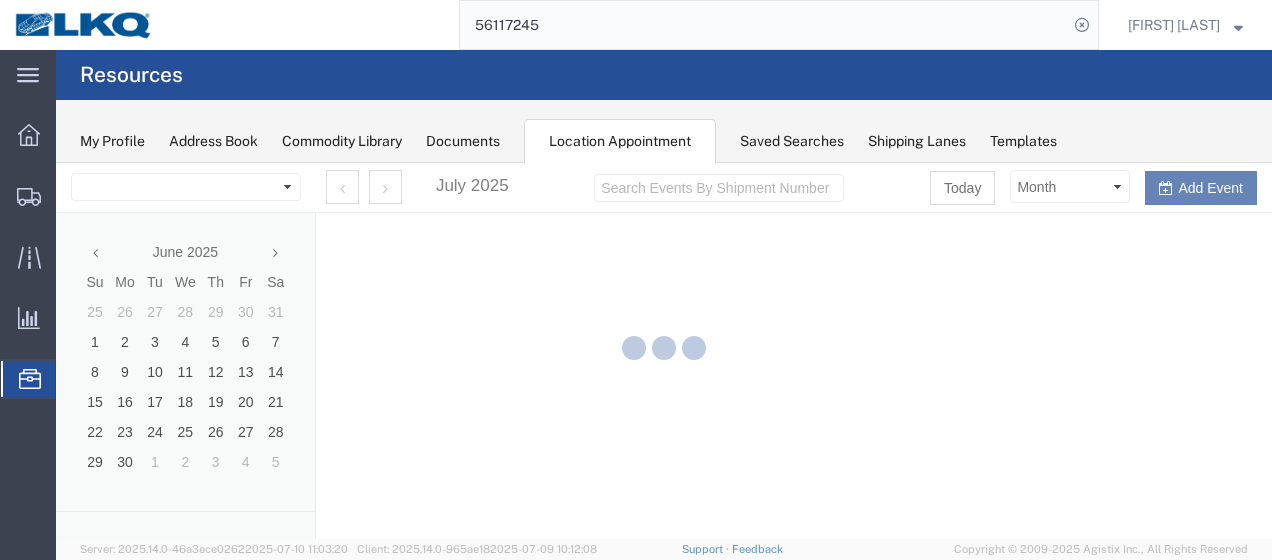 select on "27578" 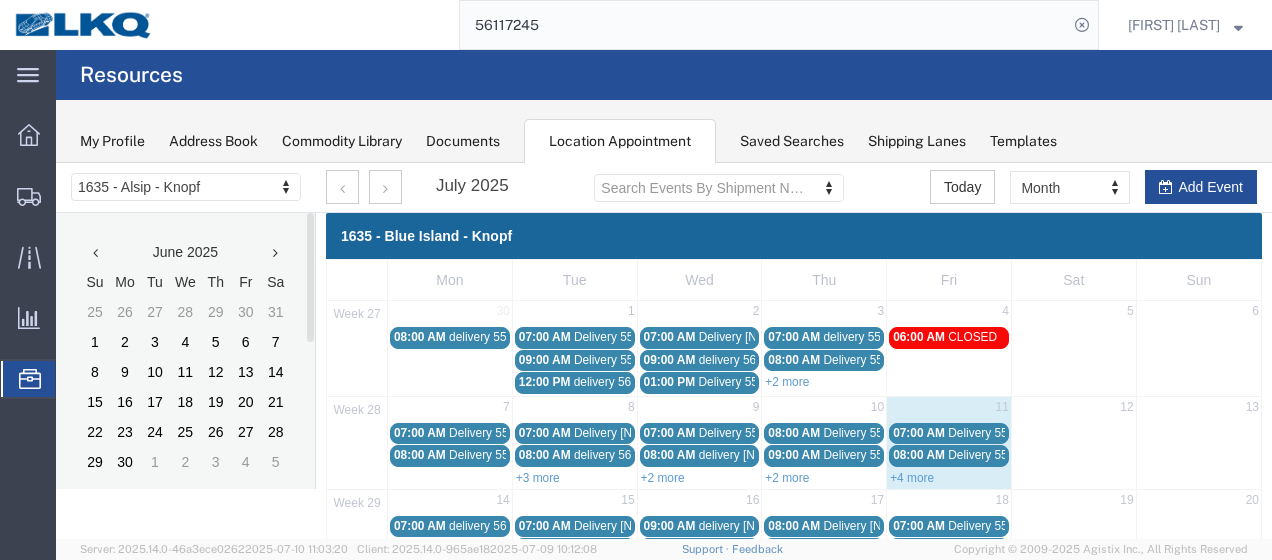 click on "07:00 AM" at bounding box center (919, 433) 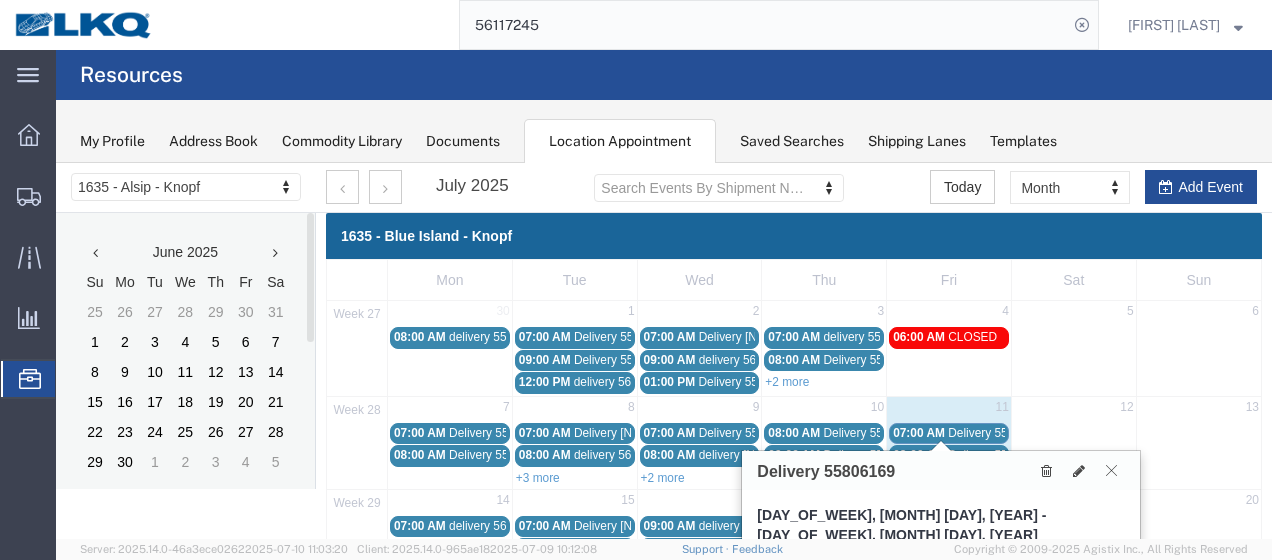 click at bounding box center (1111, 470) 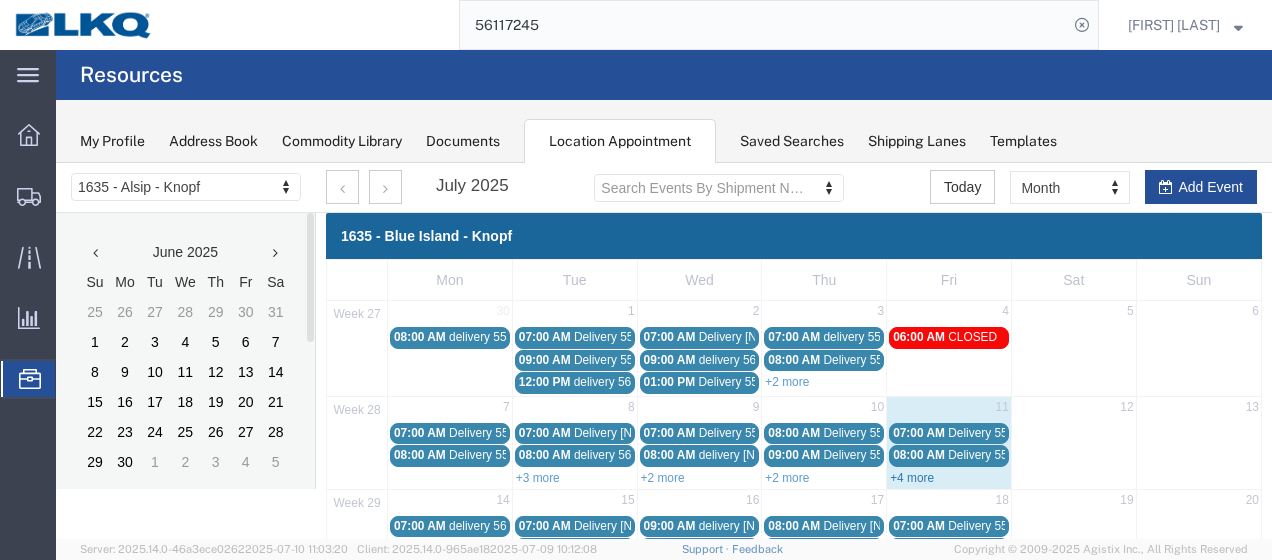 click on "+4 more" at bounding box center [912, 478] 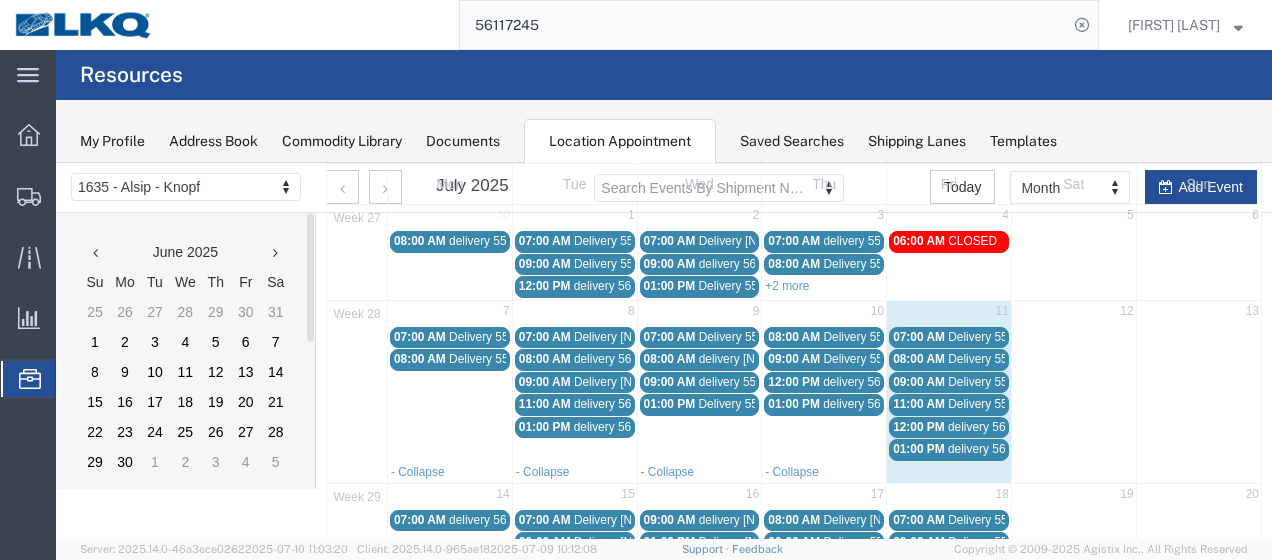 scroll, scrollTop: 100, scrollLeft: 0, axis: vertical 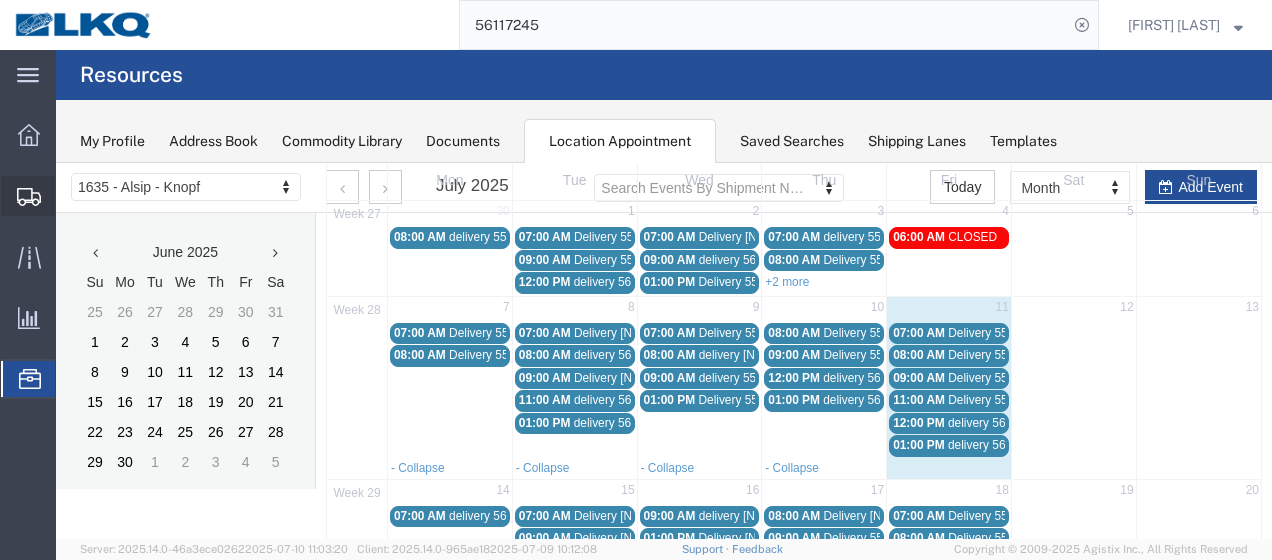 click on "Shipment Manager" 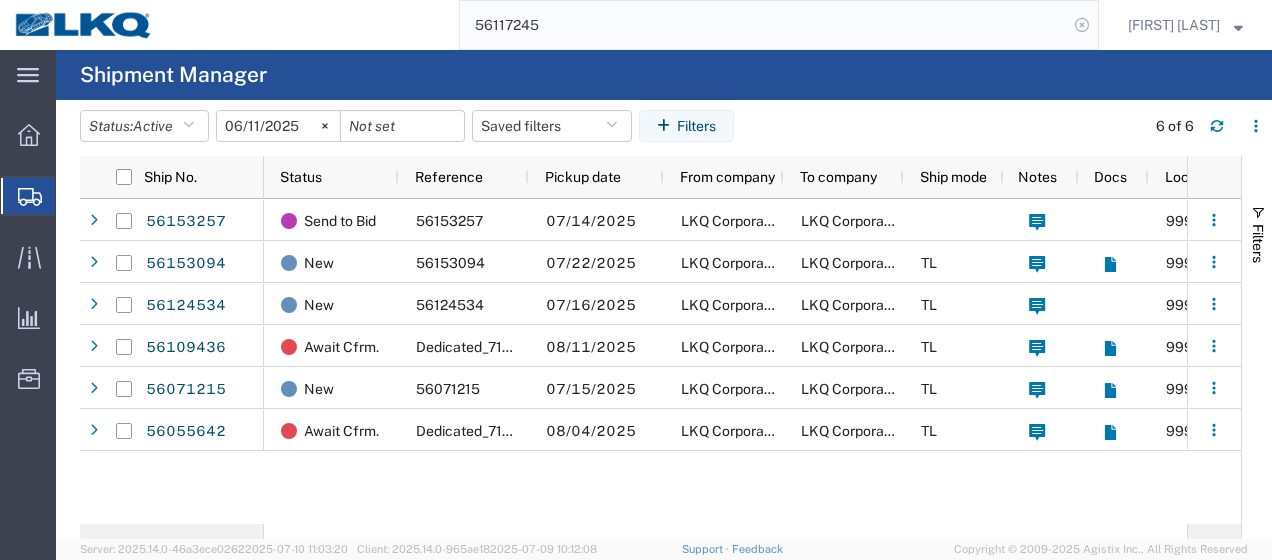 click 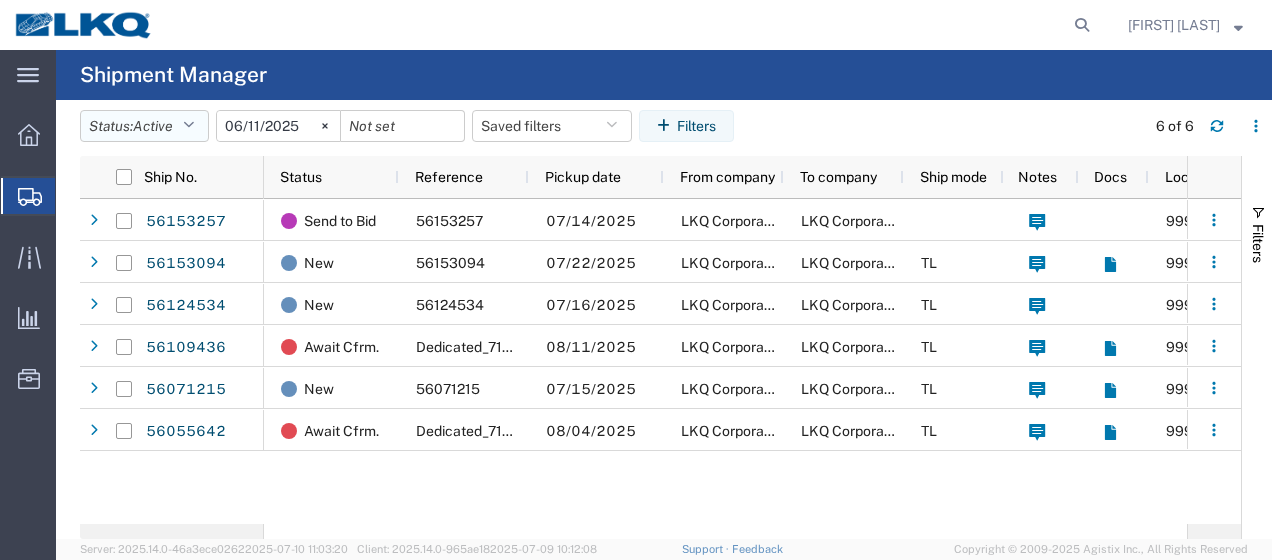 click 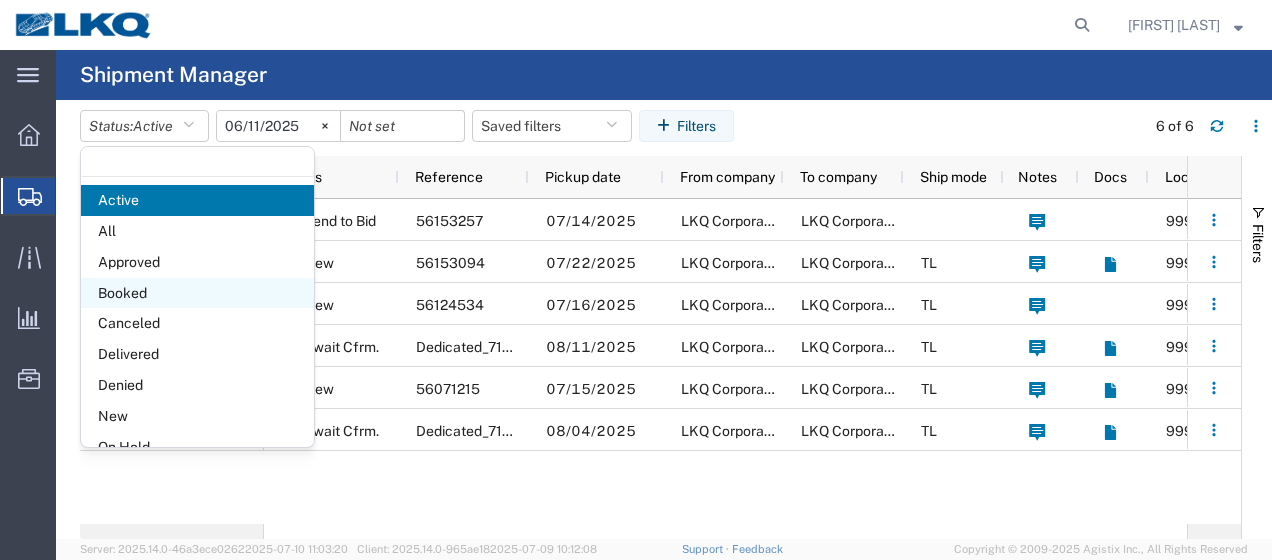 click on "Booked" 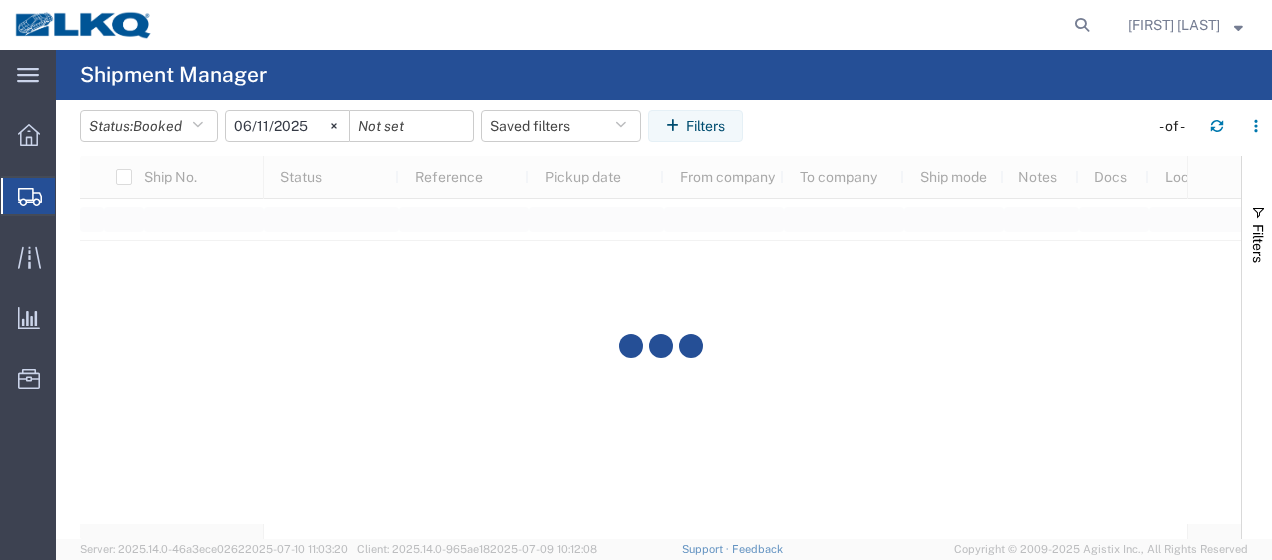 click on "2025-06-11" 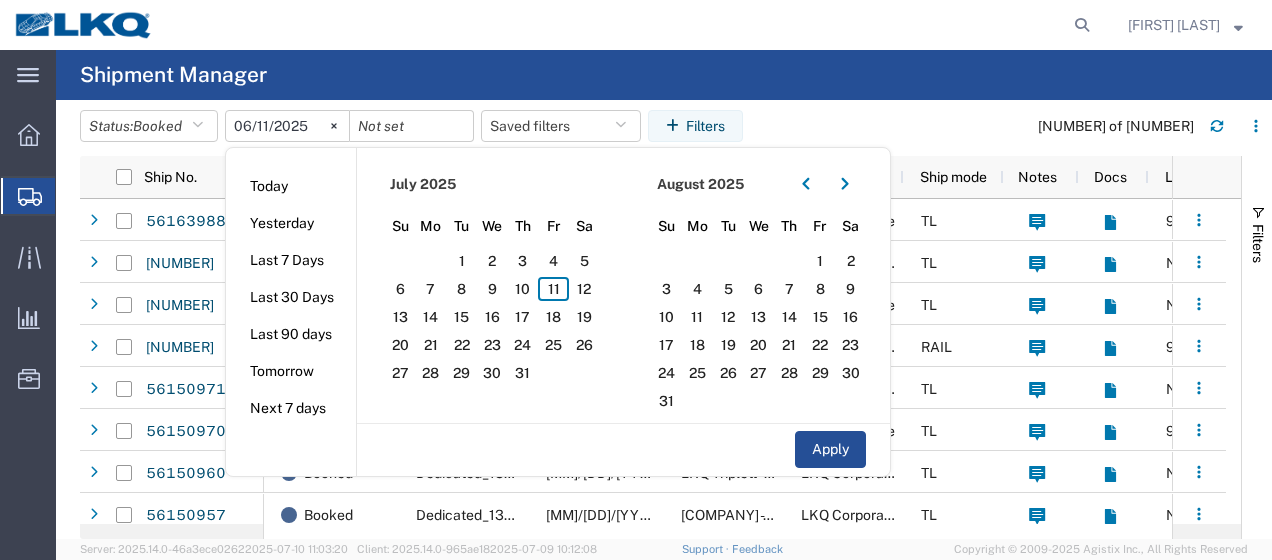 type on "2025-07-11" 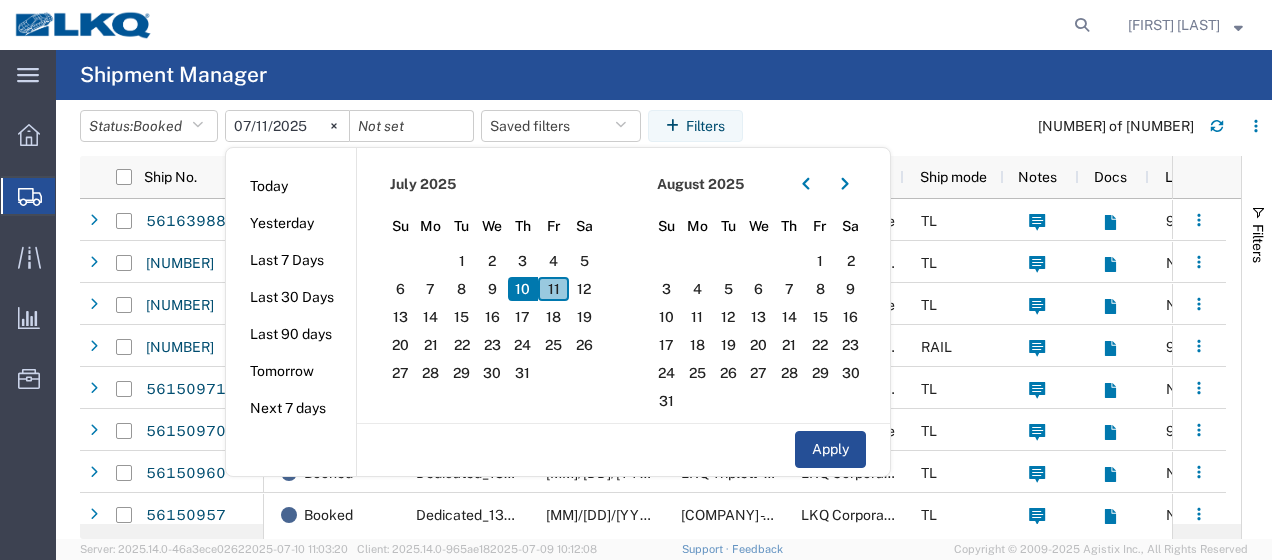 click on "11" 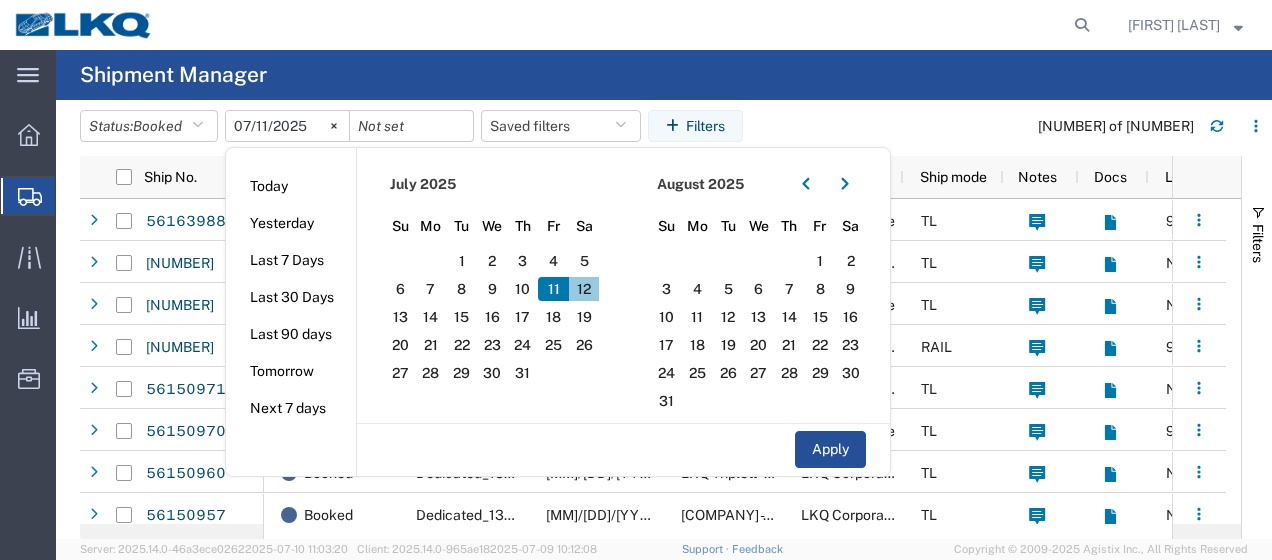 click on "12" 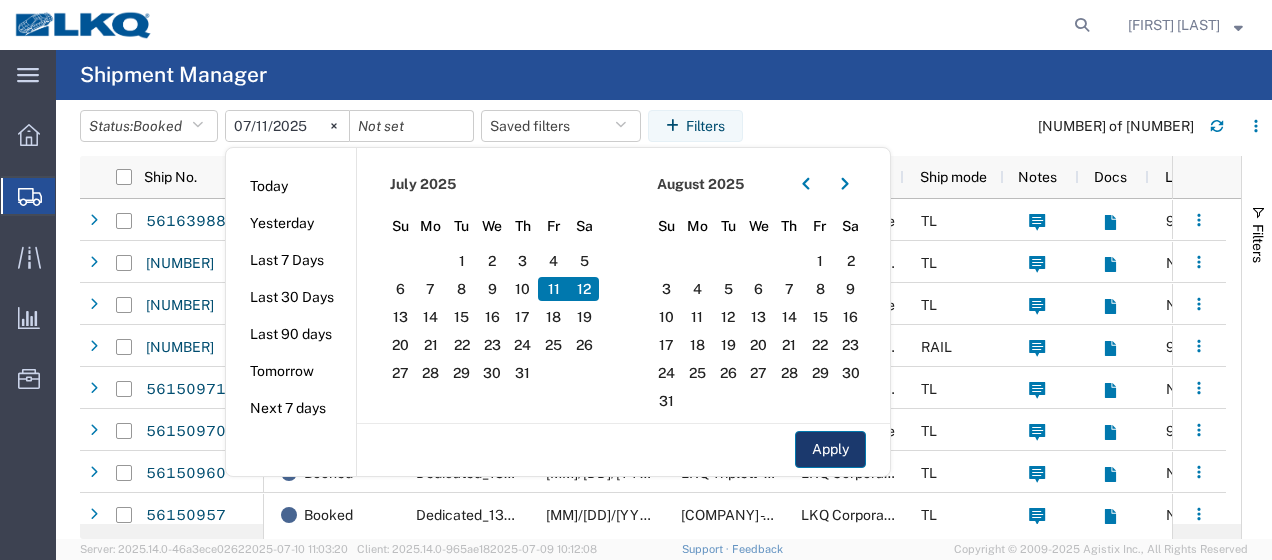 click on "Apply" 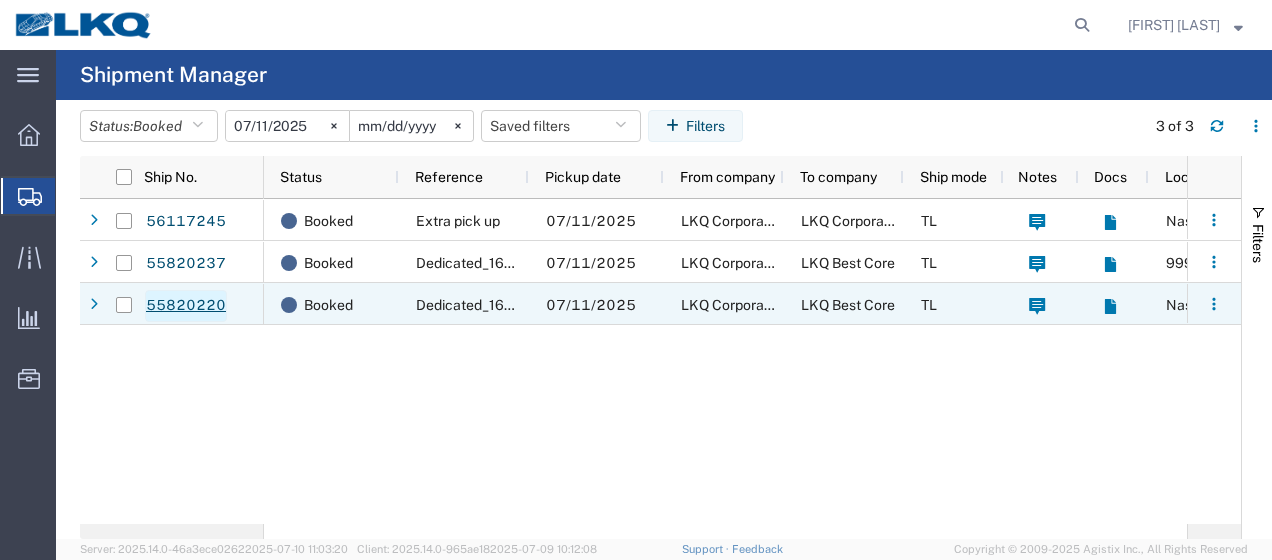 click on "55820220" 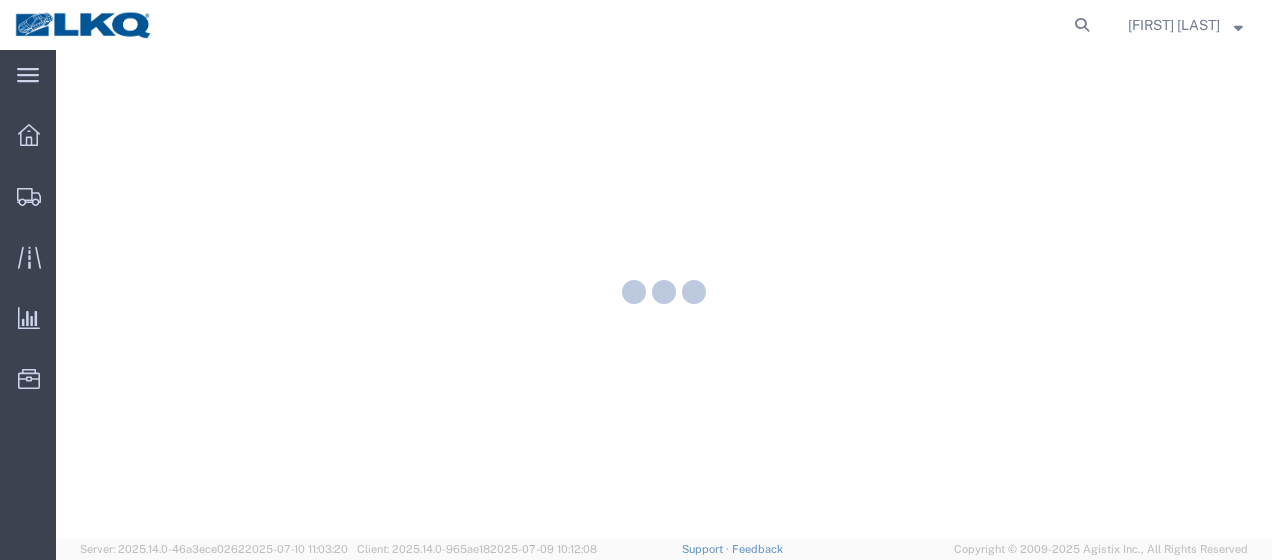 scroll, scrollTop: 0, scrollLeft: 0, axis: both 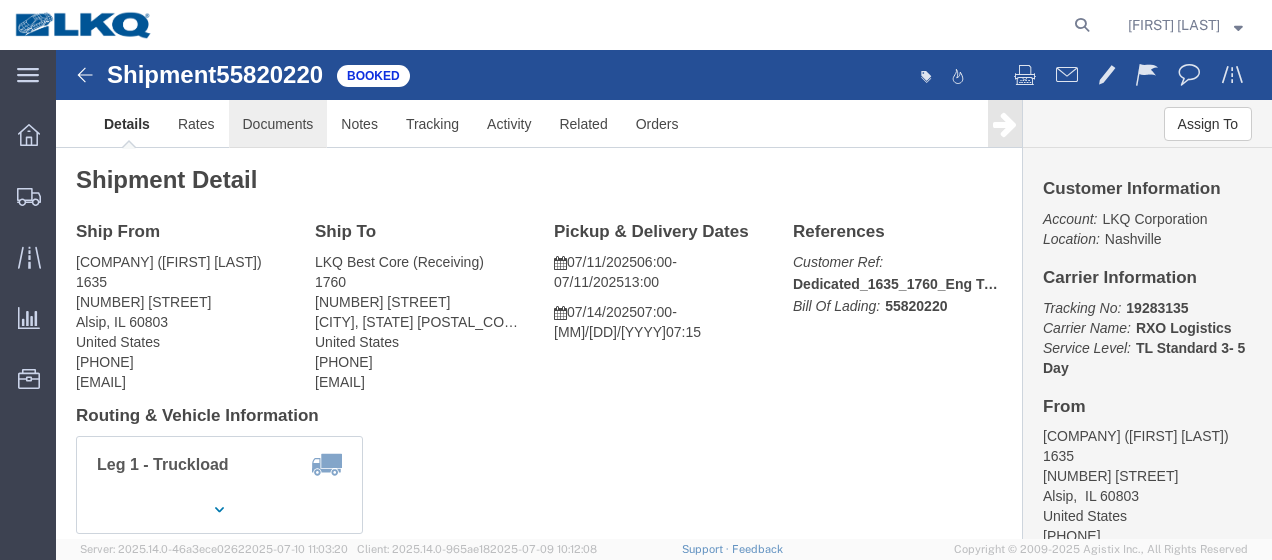 click on "Documents" 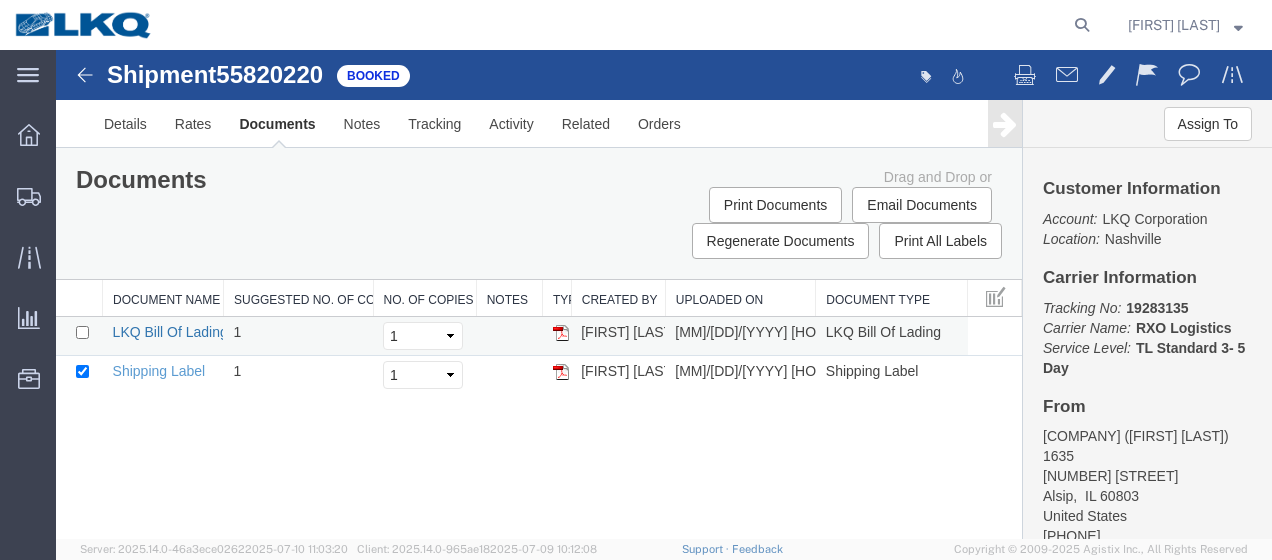 click on "LKQ Bill Of Lading" at bounding box center [170, 332] 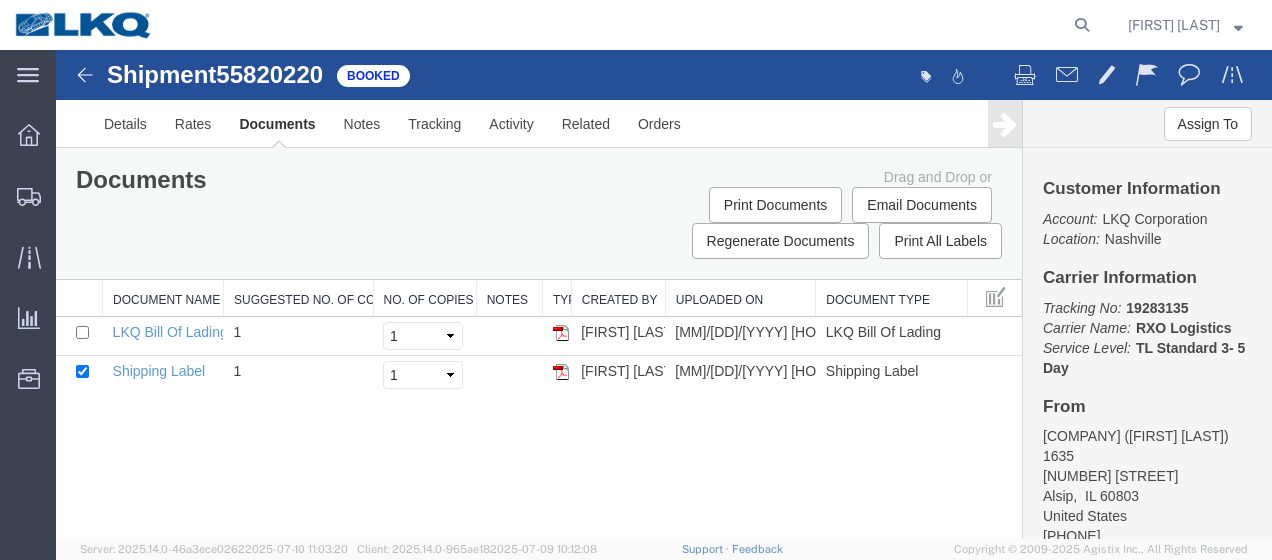 click at bounding box center [85, 75] 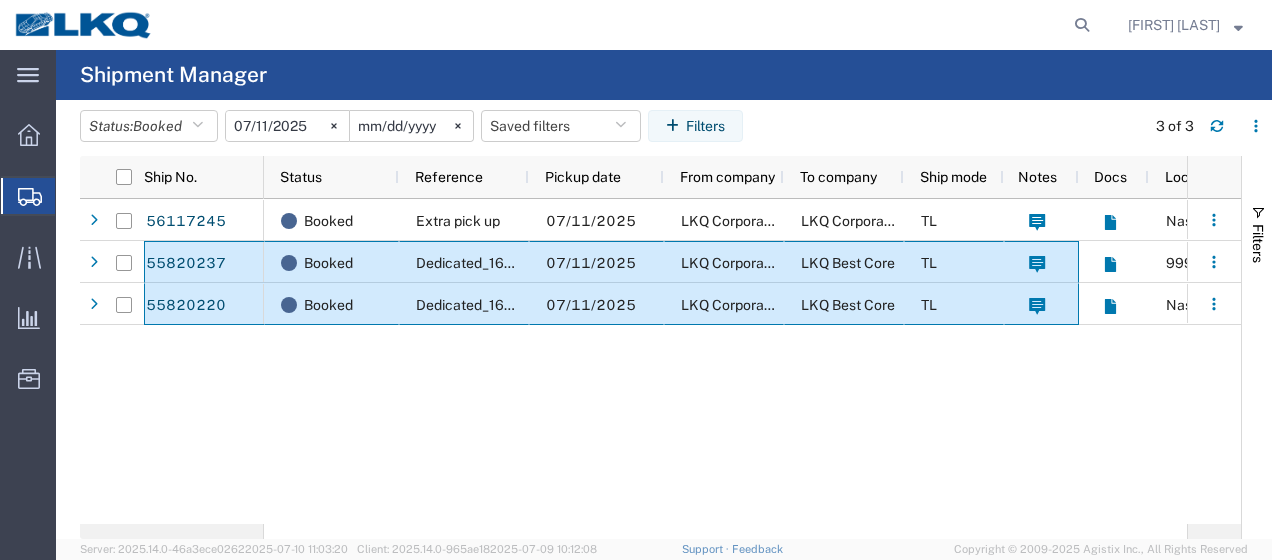 click on "Booked Extra pick up [MM]/[DD]/[YYYY] [COMPANY] [COMPANY] [PRODUCT]
[CITY] Booked [PRODUCT]_[NUMBER]_[NUMBER]_[PRODUCT] [MM]/[DD]/[YYYY] [COMPANY] [COMPANY] [PRODUCT]
[NUMBER] - [PRODUCT] Booked [PRODUCT]_[NUMBER]_[NUMBER]_[PRODUCT] [MM]/[DD]/[YYYY] [COMPANY] [COMPANY] [PRODUCT]
[CITY]" 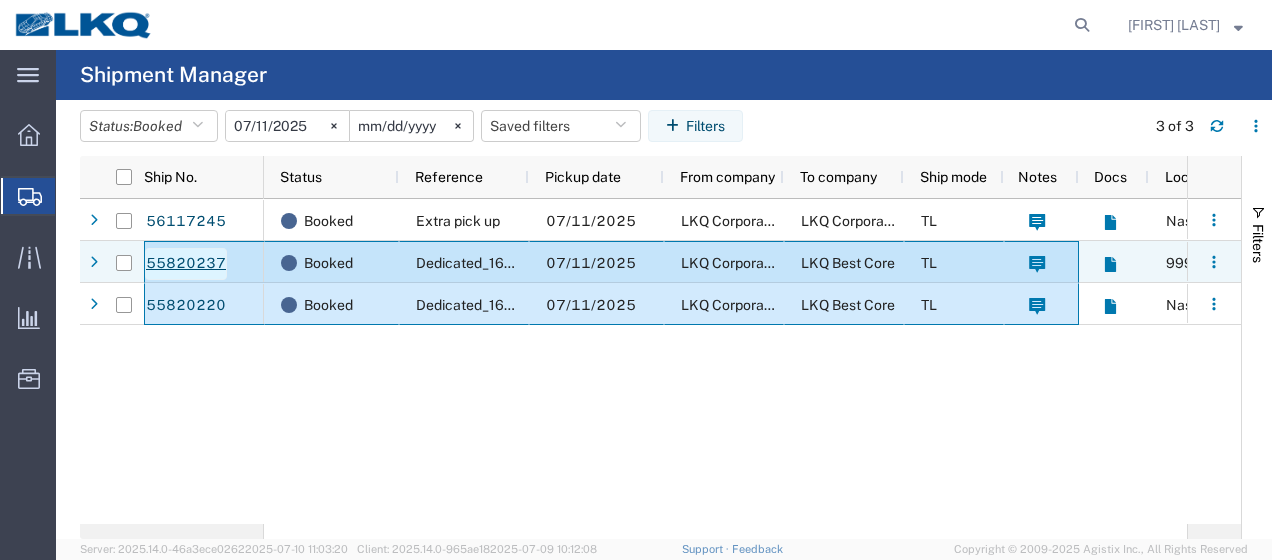 click on "55820237" 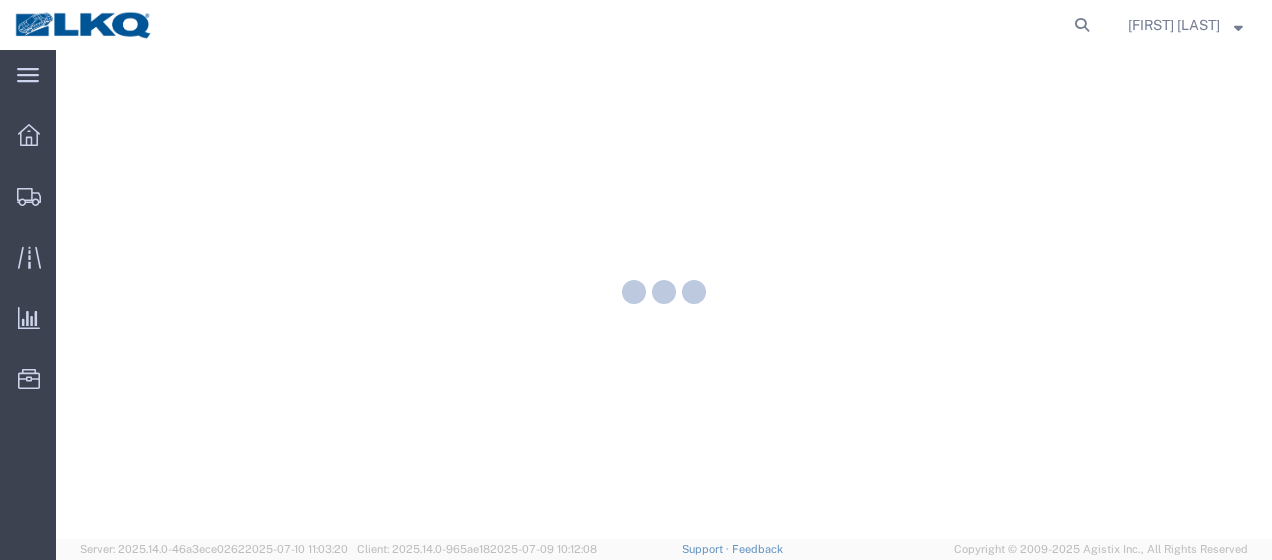 scroll, scrollTop: 0, scrollLeft: 0, axis: both 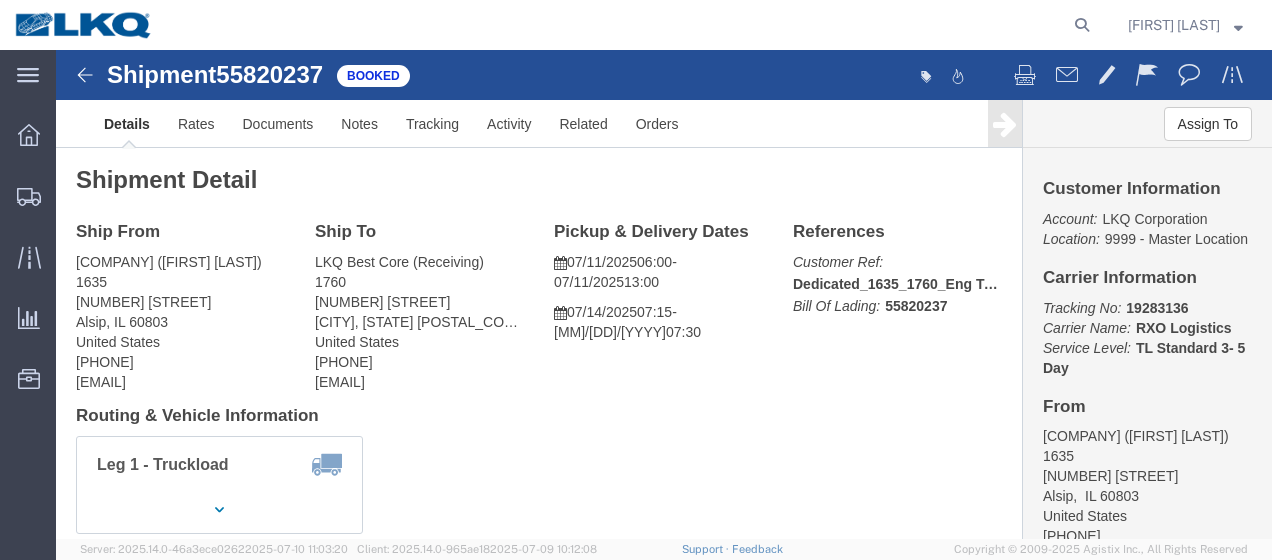 click on "Shipment Detail
Ship From [COMPANY] ([FIRST] [LAST]) [NUMBER] [NUMBER] [STREET] [CITY], [STATE] [POSTAL_CODE] [COUNTRY] [PHONE] [EMAIL] Ship To
[COMPANY] ([RECEIVING]) [NUMBER] [NUMBER] [STREET] [CITY], [STATE] [POSTAL_CODE] [COUNTRY] [PHONE] [EMAIL]
Pickup & Delivery Dates
[MM]/[DD]/[YYYY]  [HOUR]:[MINUTE]
-
[MM]/[DD]/[YYYY]  [HOUR]:[MINUTE]  [MM]/[DD]/[YYYY]  [HOUR]:[MINUTE]
-
[MM]/[DD]/[YYYY]  [HOUR]:[MINUTE] Edit Date and Time
Pickup Date:
Pickup Start Date Pickup Start Time Pickup Open Date and Time [MONTH] [DAY] [YEAR] [HOUR]:[MINUTE] [AM/PM] Pickup Close Date Pickup Close Time
Pickup Close Date and Time
[MONTH] [DAY] [YEAR] [HOUR]:[MINUTE] [AM/PM]
Delivery by Date
Delivery Start Date Delivery Start Time
Deliver Open Date and Time
[MM]/[DD]/[YYYY] [HOUR]:[MINUTE] [AM/PM] Deliver Close Date Deliver Close Time
Deliver Close Date and Time
[MM]/[DD]/[YYYY] [HOUR]:[MINUTE] [AM/PM] Cancel Open Time [HOUR]:[MINUTE] [AM/PM] Cancel Apply" 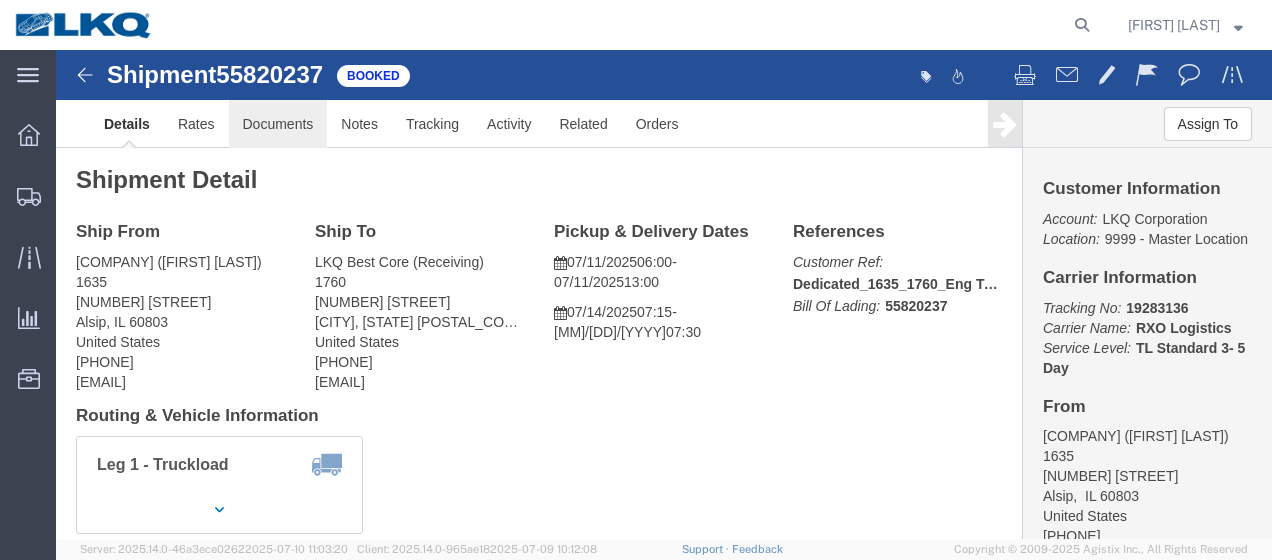 click on "Documents" 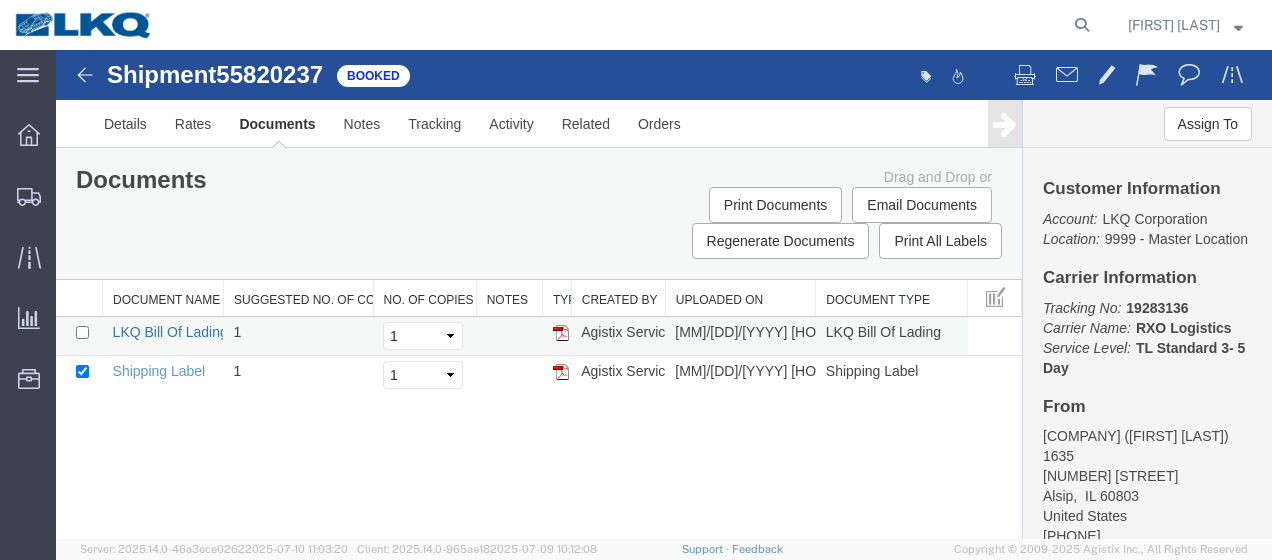 click on "LKQ Bill Of Lading" at bounding box center [170, 332] 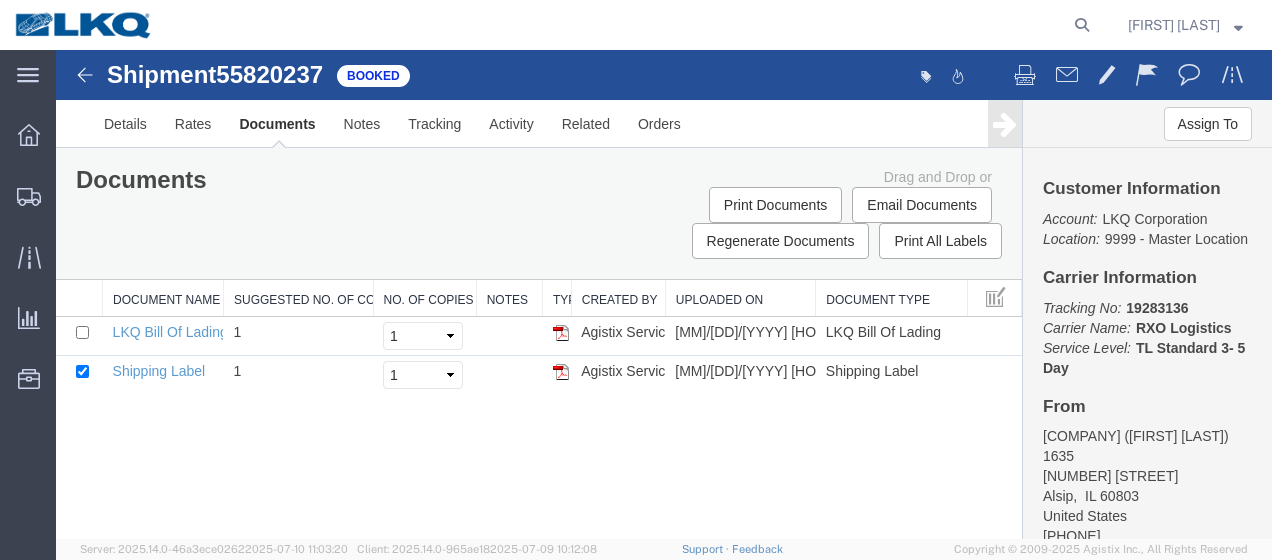 click at bounding box center (85, 75) 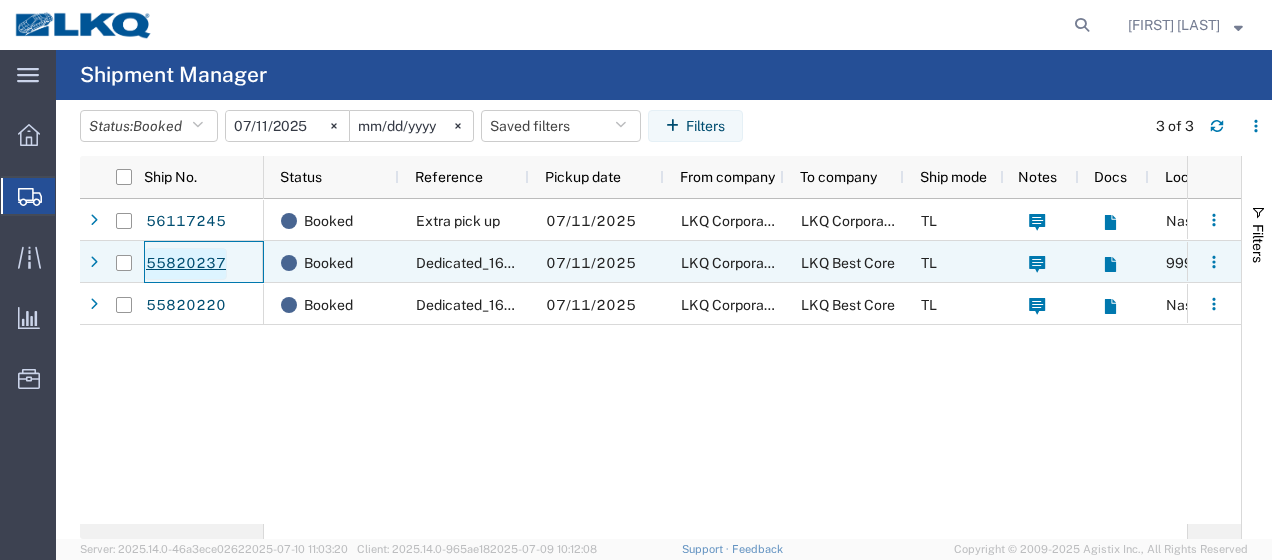 click on "55820237" 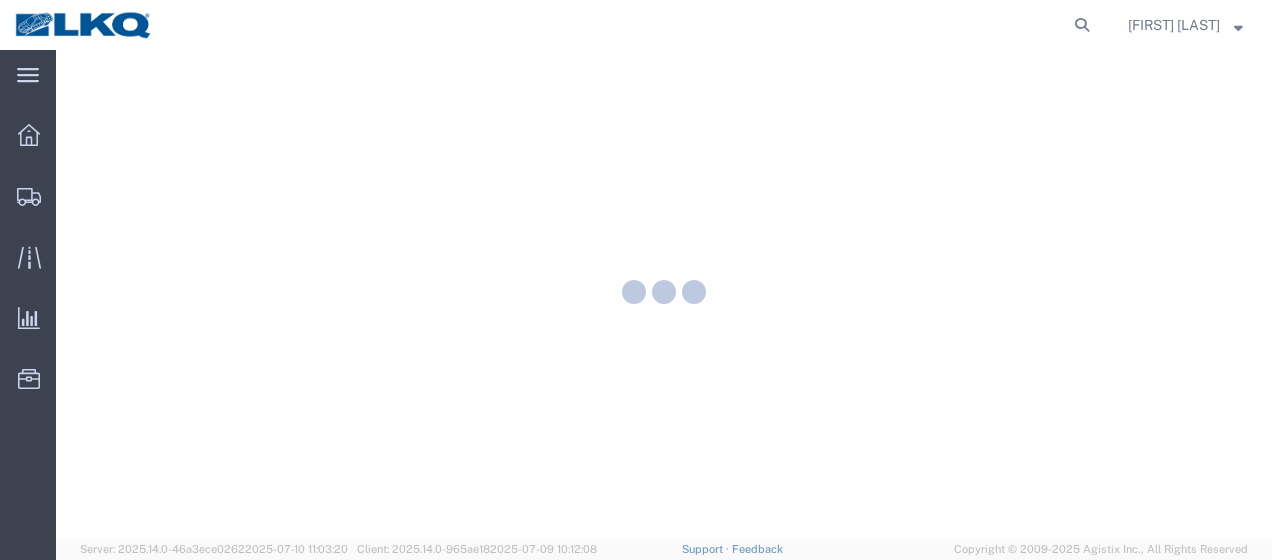 scroll, scrollTop: 0, scrollLeft: 0, axis: both 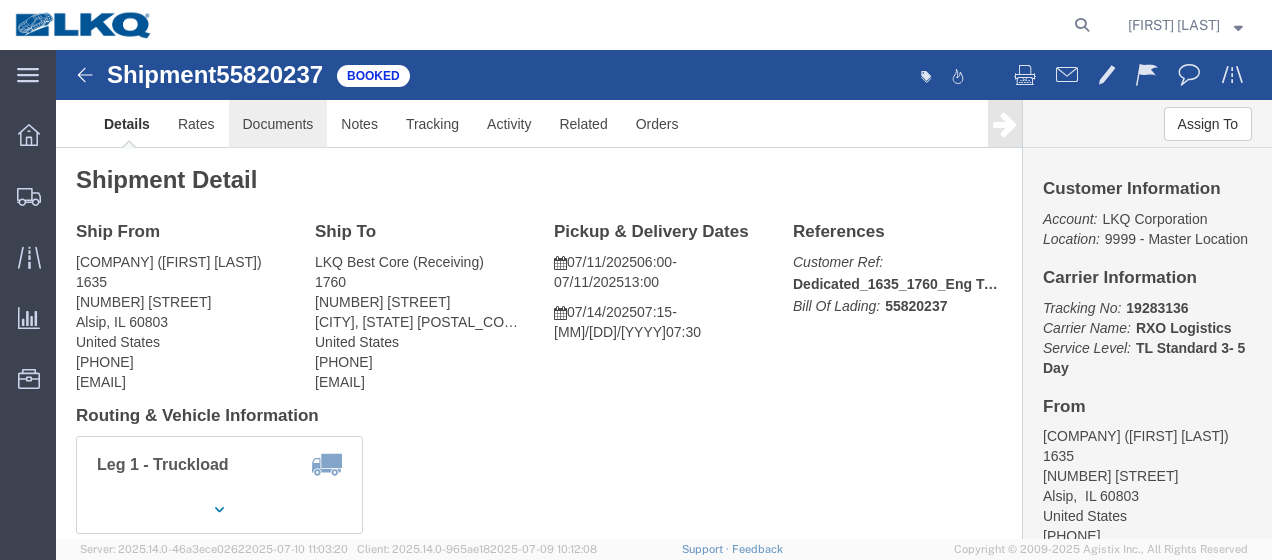 click on "Documents" 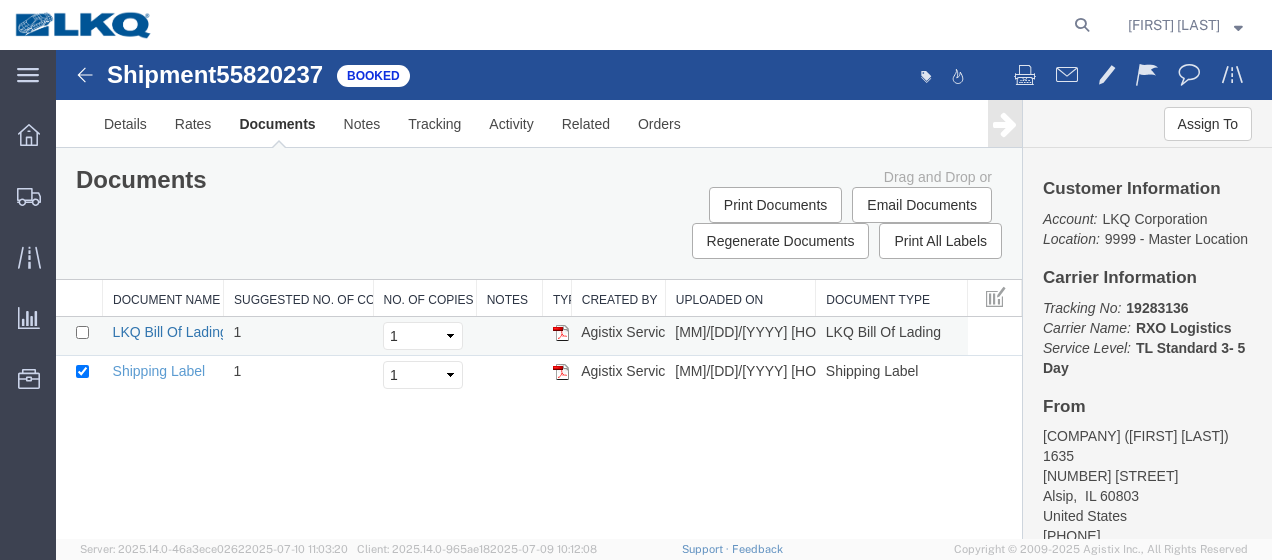 click on "LKQ Bill Of Lading" at bounding box center [170, 332] 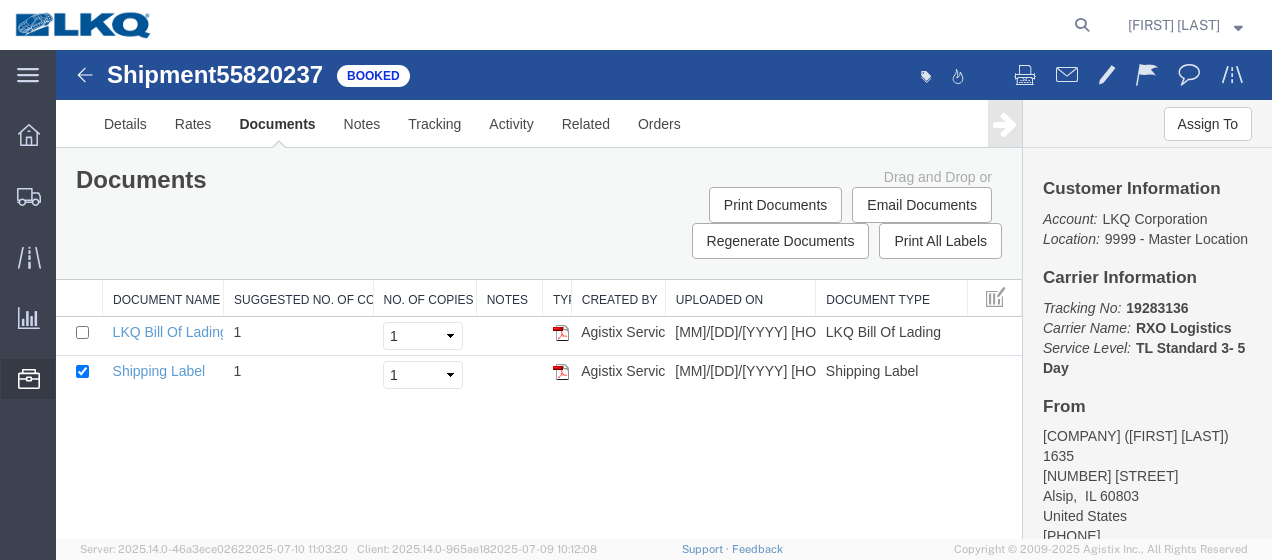 click on "Location Appointment" 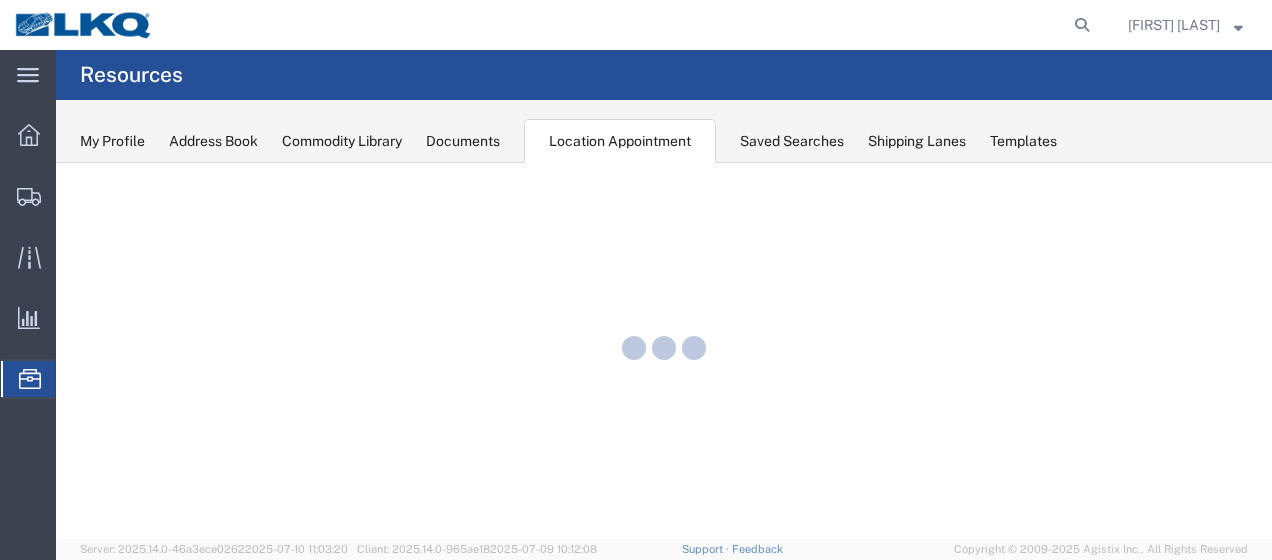 scroll, scrollTop: 0, scrollLeft: 0, axis: both 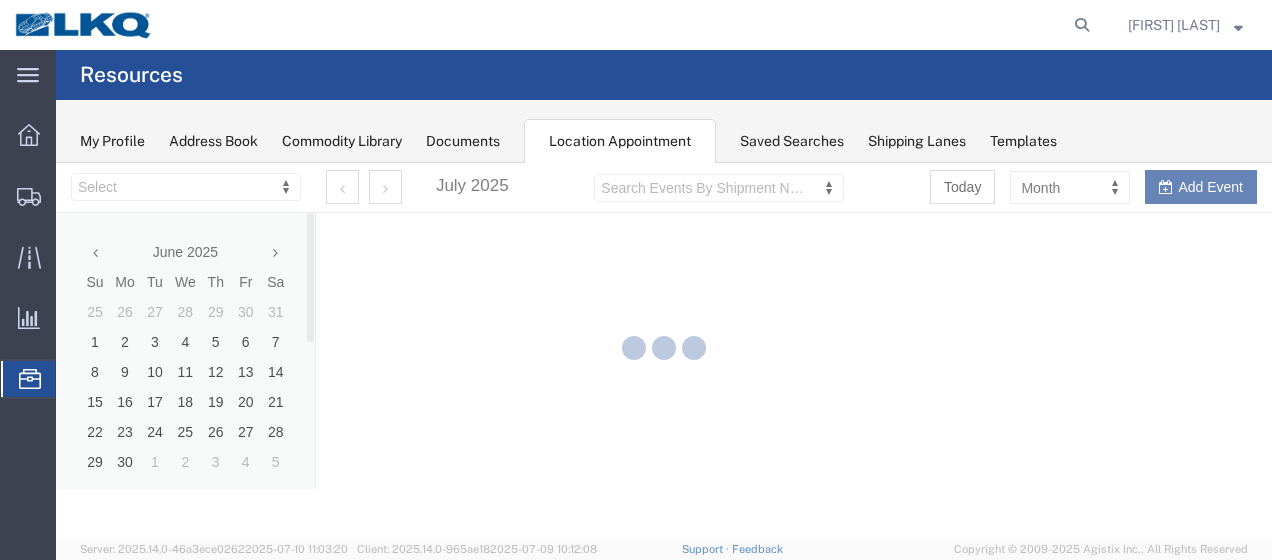 select on "27578" 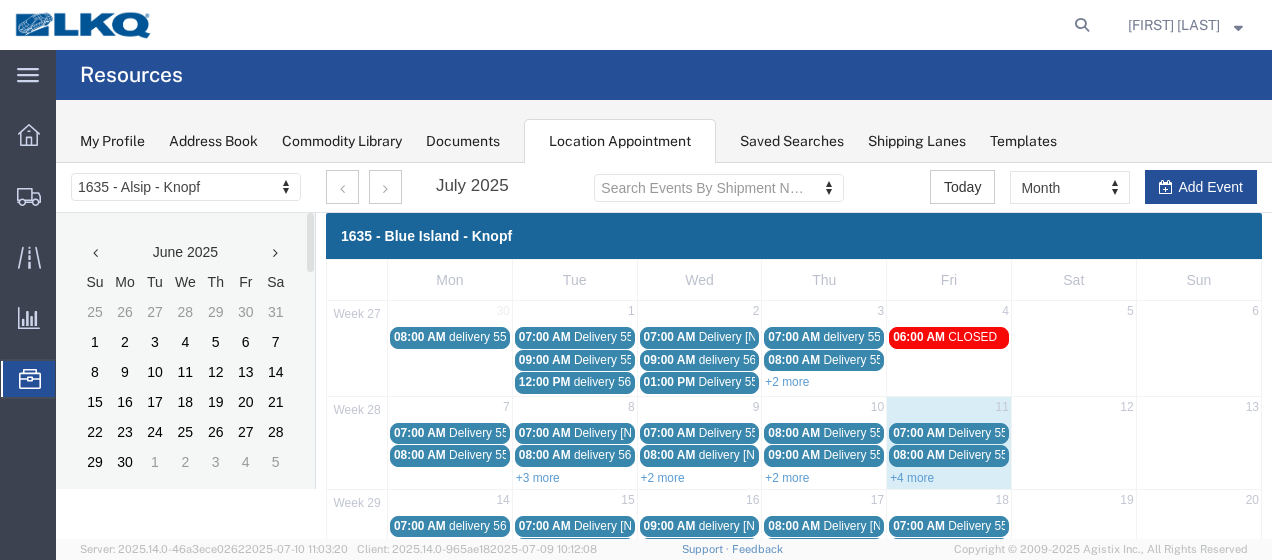 click at bounding box center (275, 253) 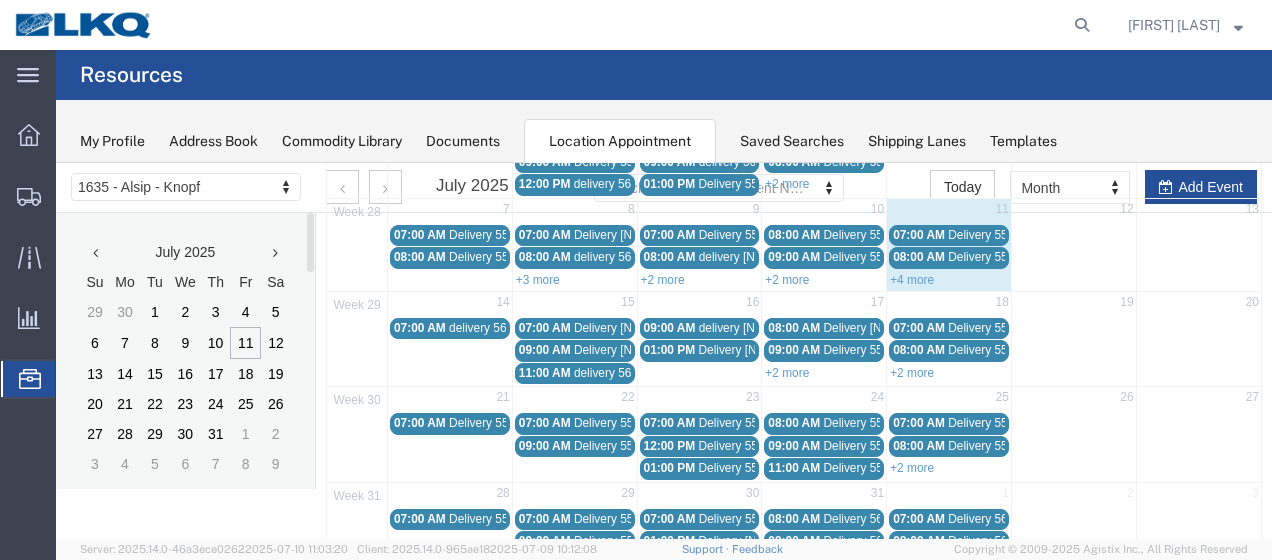 scroll, scrollTop: 200, scrollLeft: 0, axis: vertical 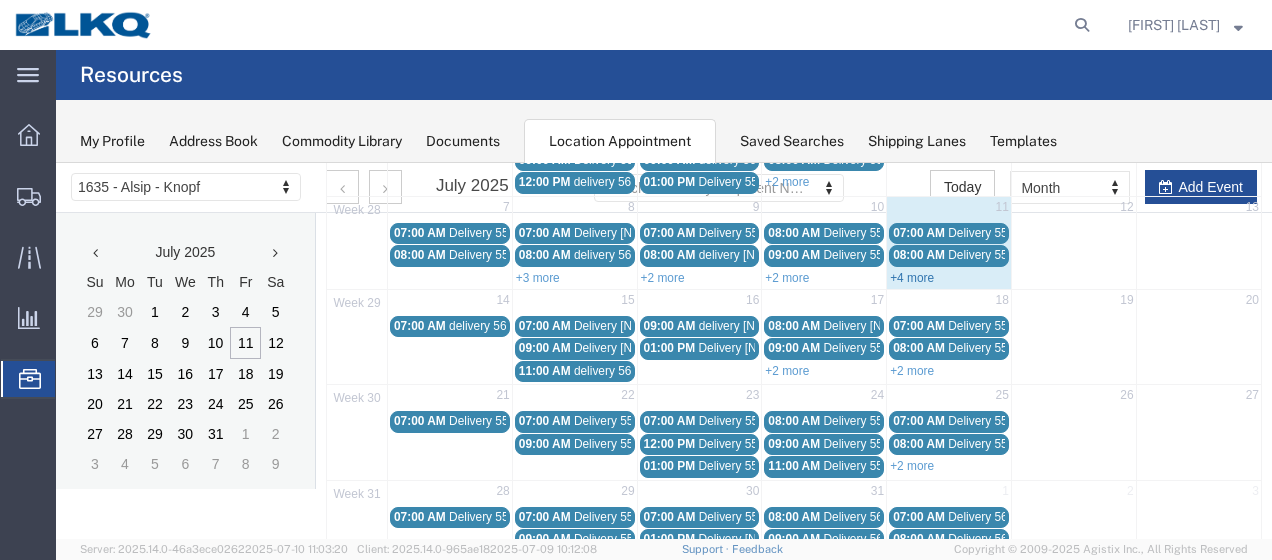 click on "+4 more" at bounding box center (912, 278) 